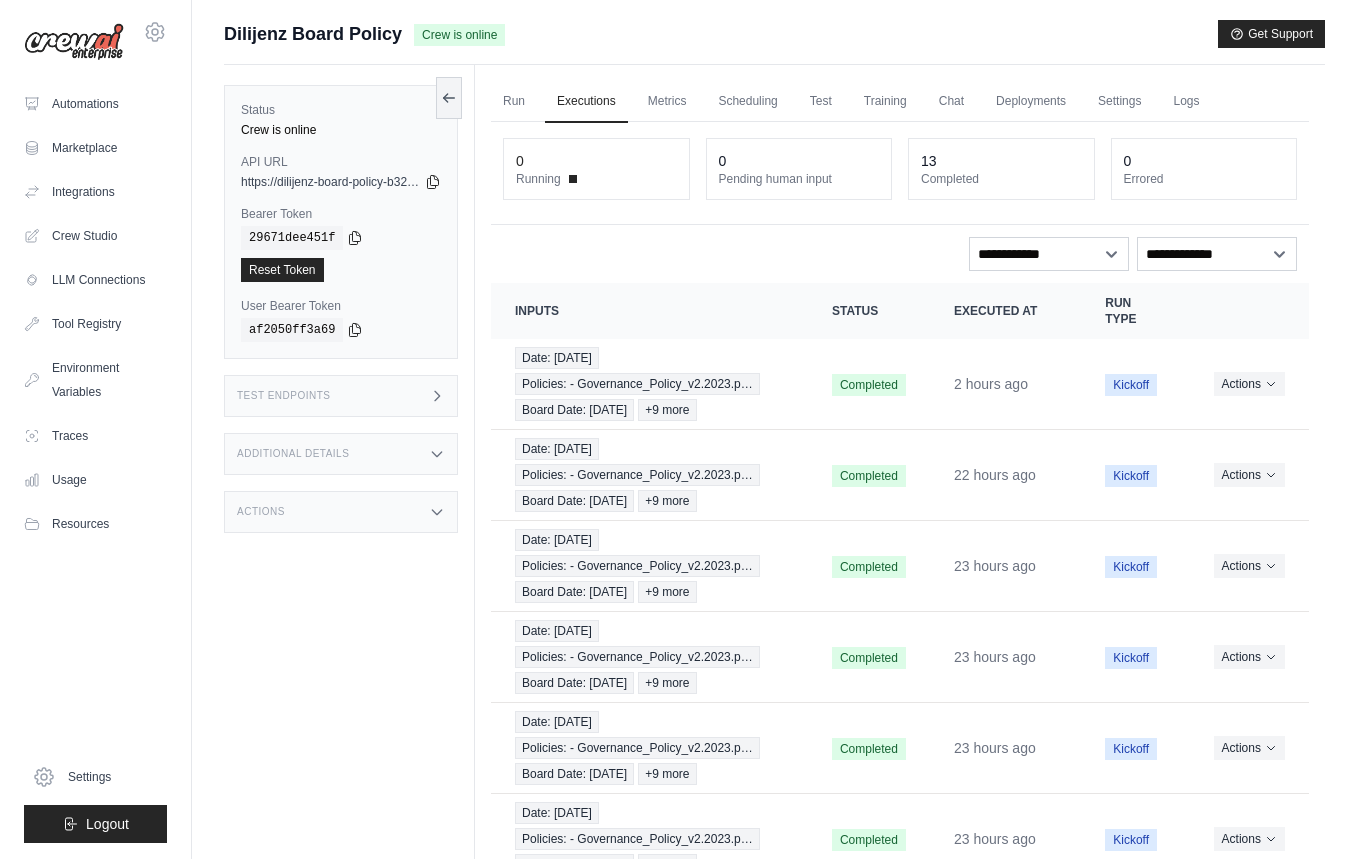 scroll, scrollTop: 0, scrollLeft: 0, axis: both 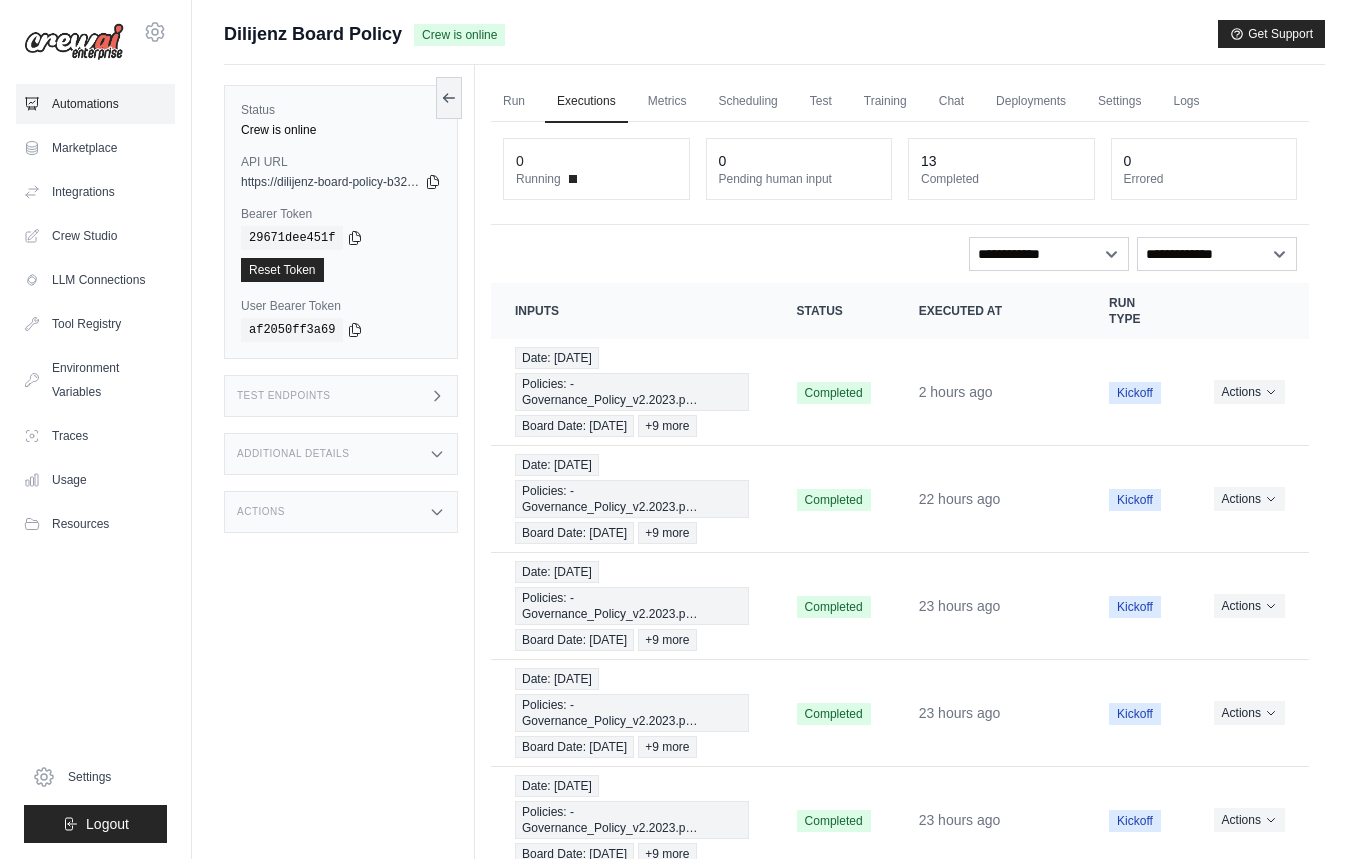 click on "Automations" at bounding box center (95, 104) 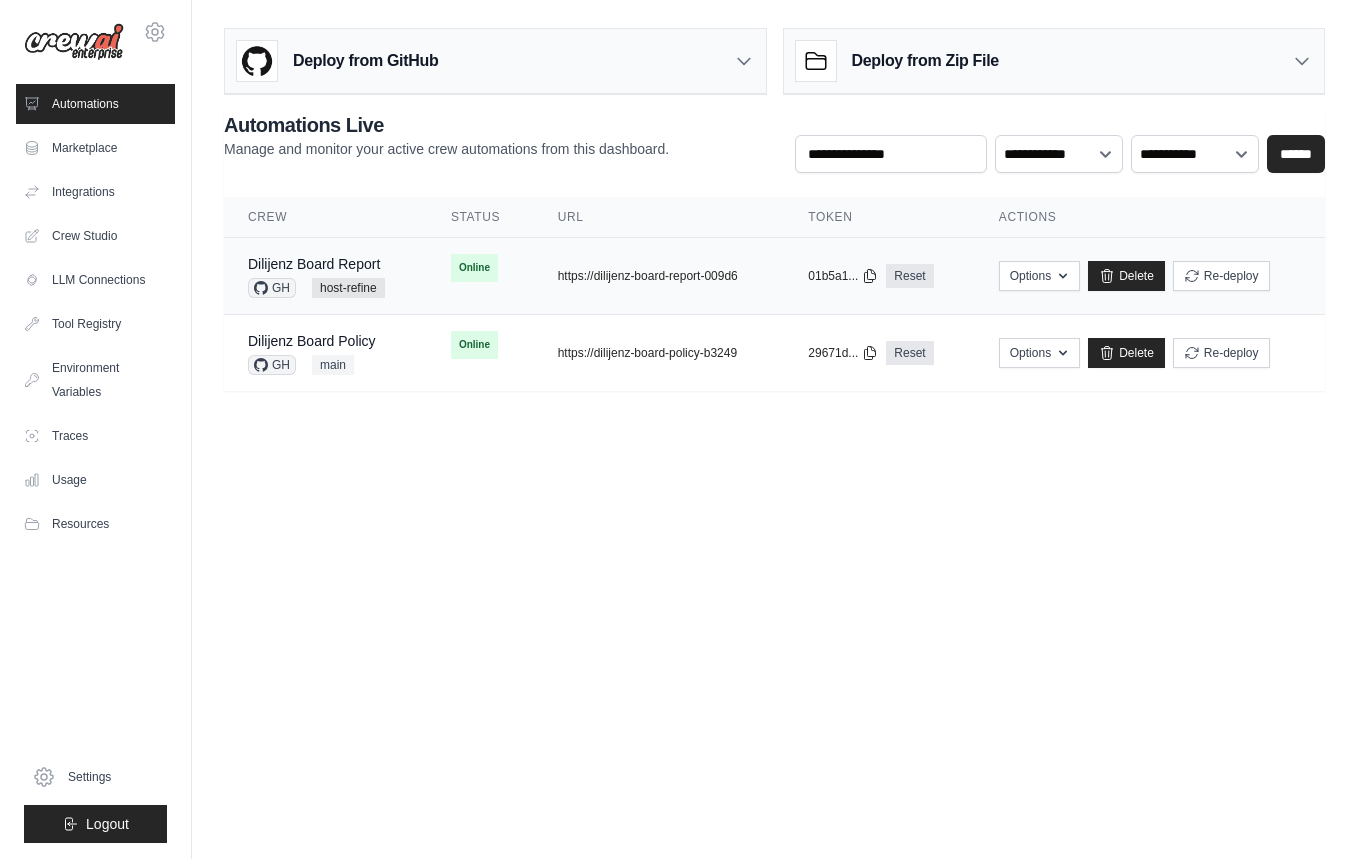 click on "Dilijenz Board Report" at bounding box center (316, 264) 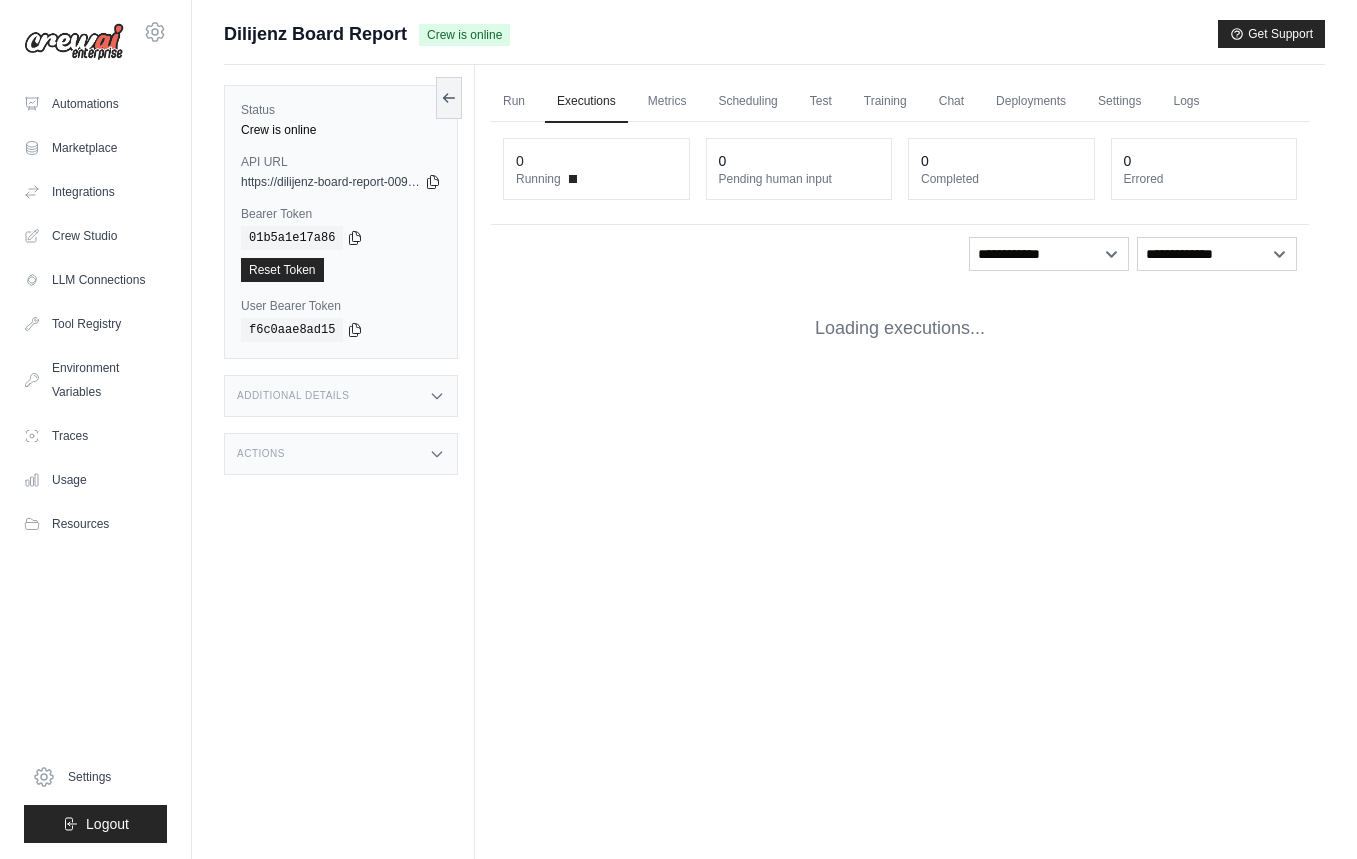 scroll, scrollTop: 0, scrollLeft: 0, axis: both 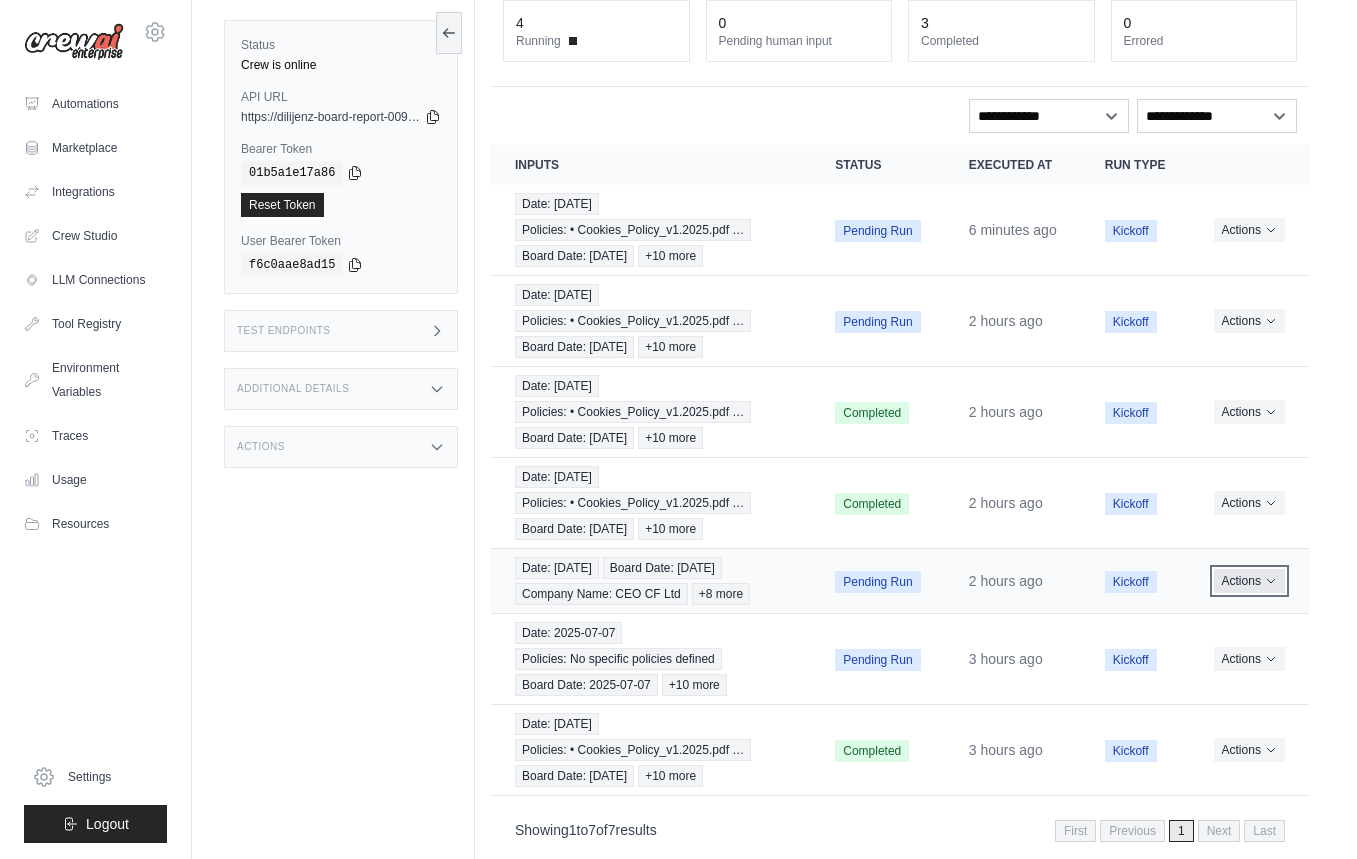click on "Actions" at bounding box center (1249, 581) 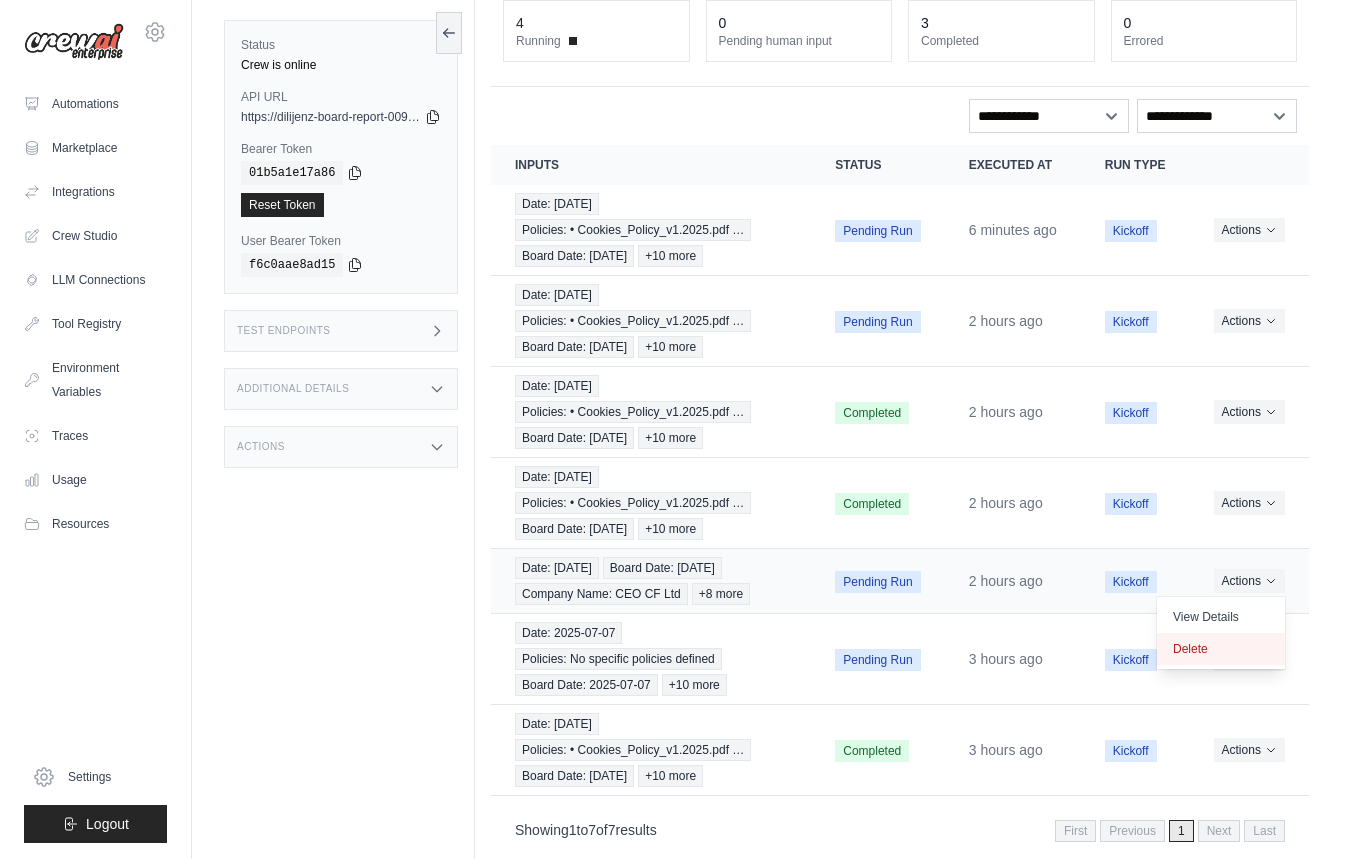 click on "Delete" at bounding box center [1221, 649] 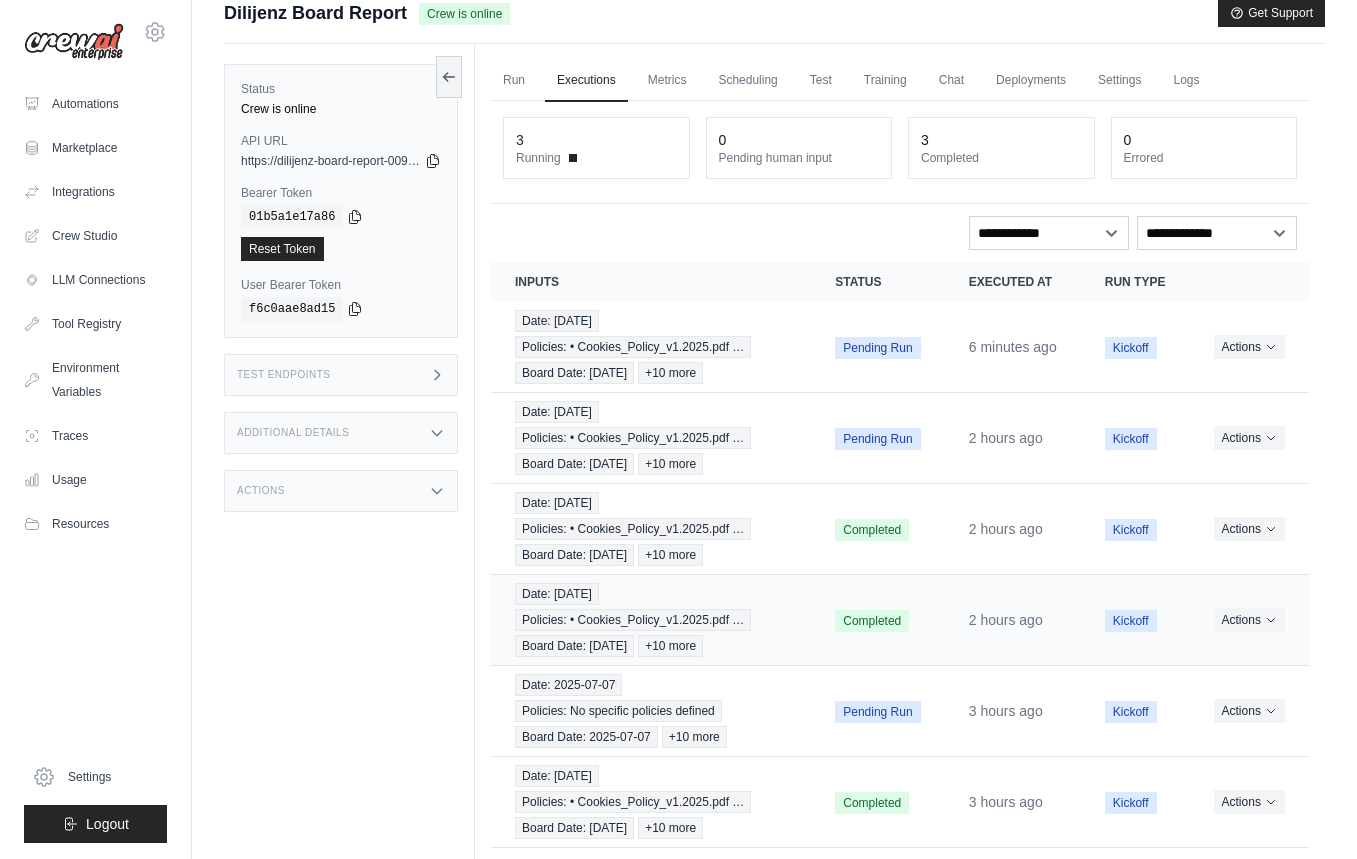 scroll, scrollTop: 173, scrollLeft: 0, axis: vertical 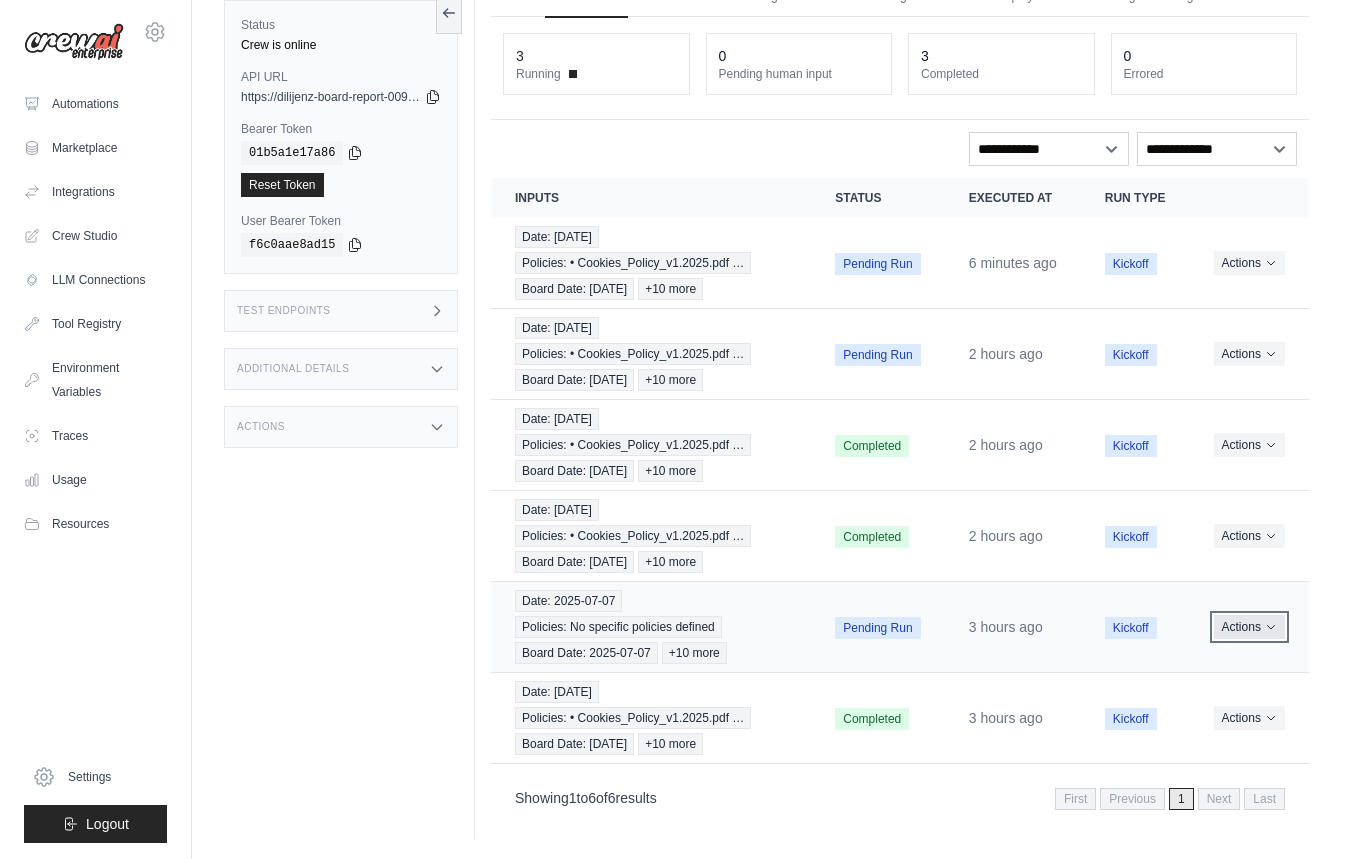 click on "Actions" at bounding box center [1249, 627] 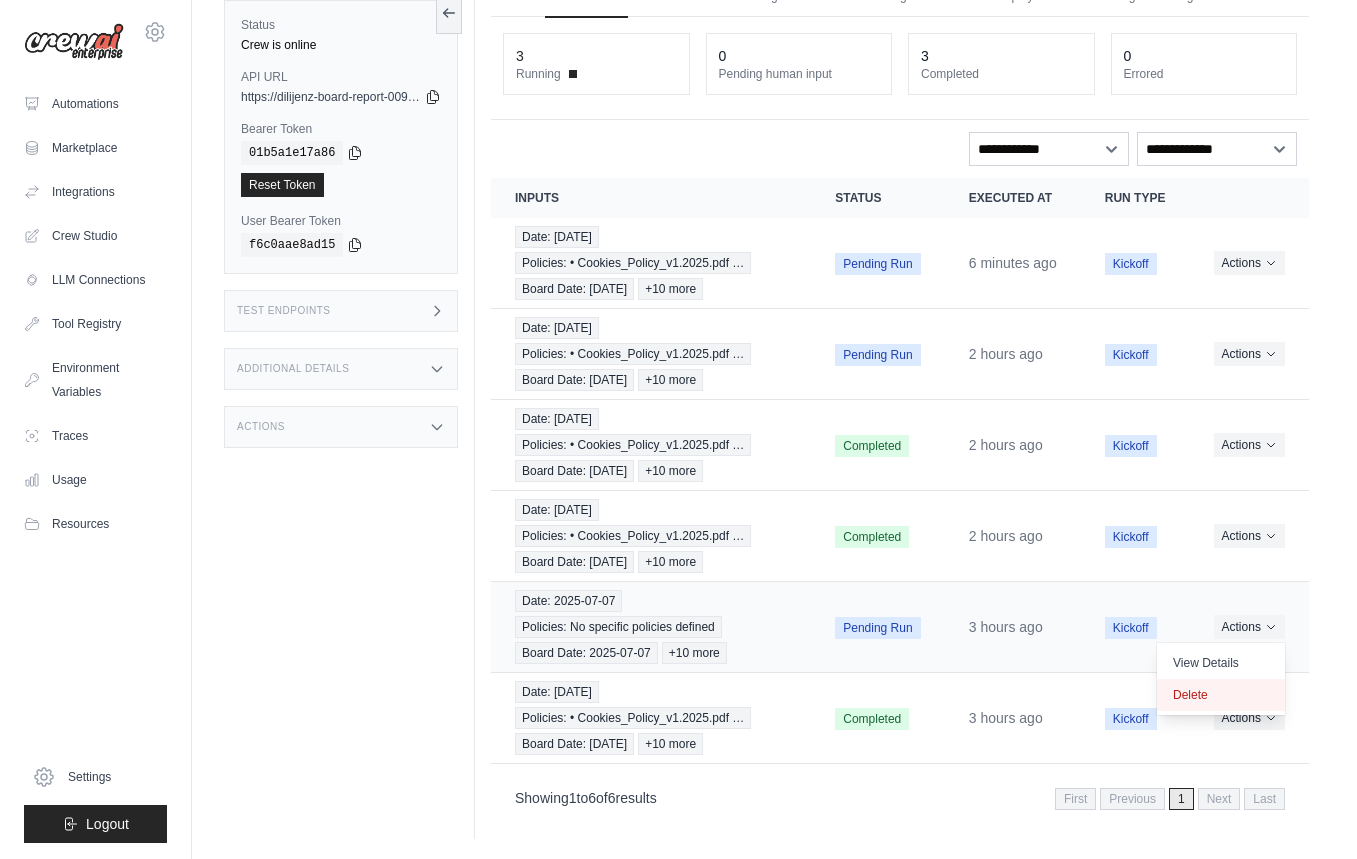 click on "Delete" at bounding box center (1221, 695) 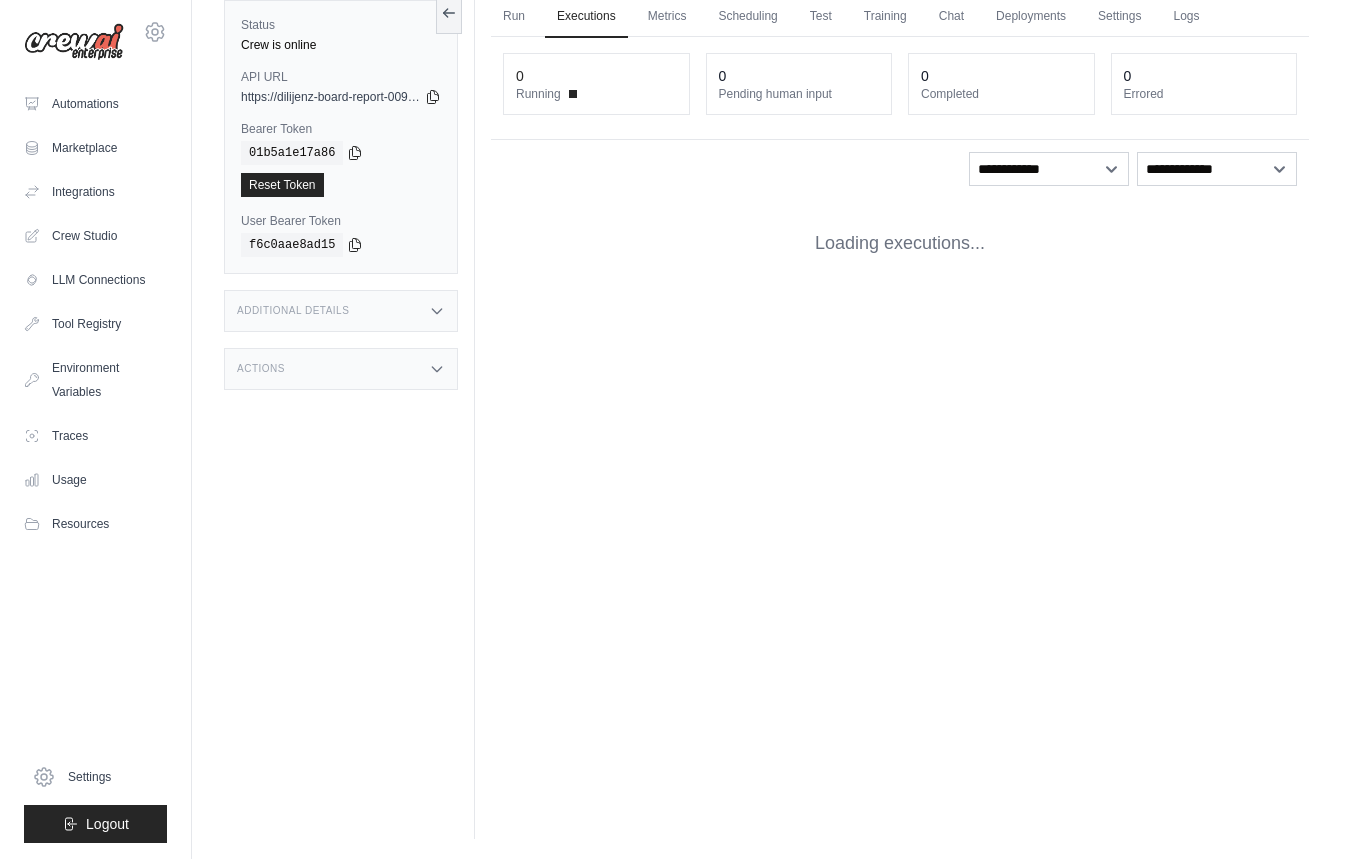 scroll, scrollTop: 0, scrollLeft: 0, axis: both 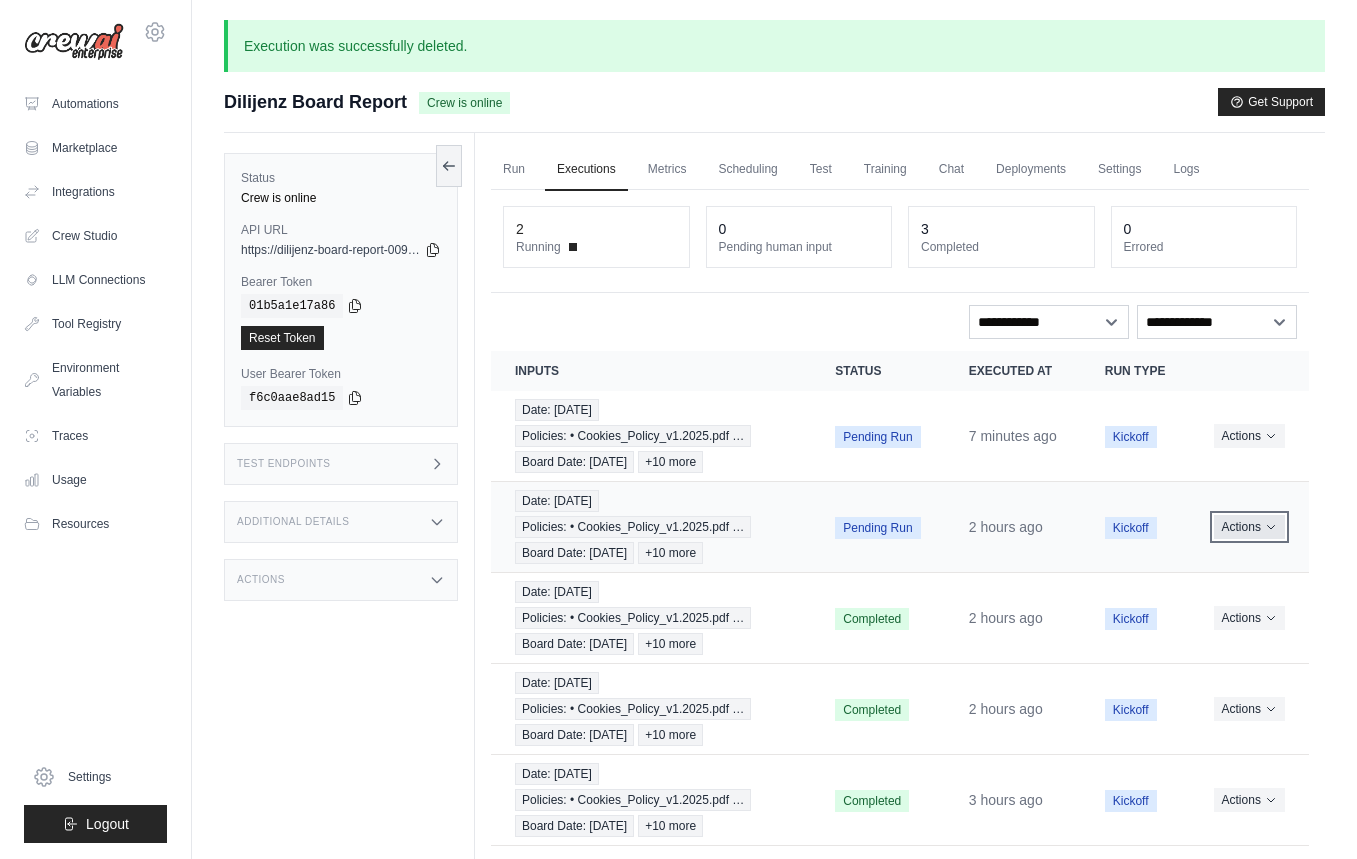 click on "Actions" at bounding box center (1249, 527) 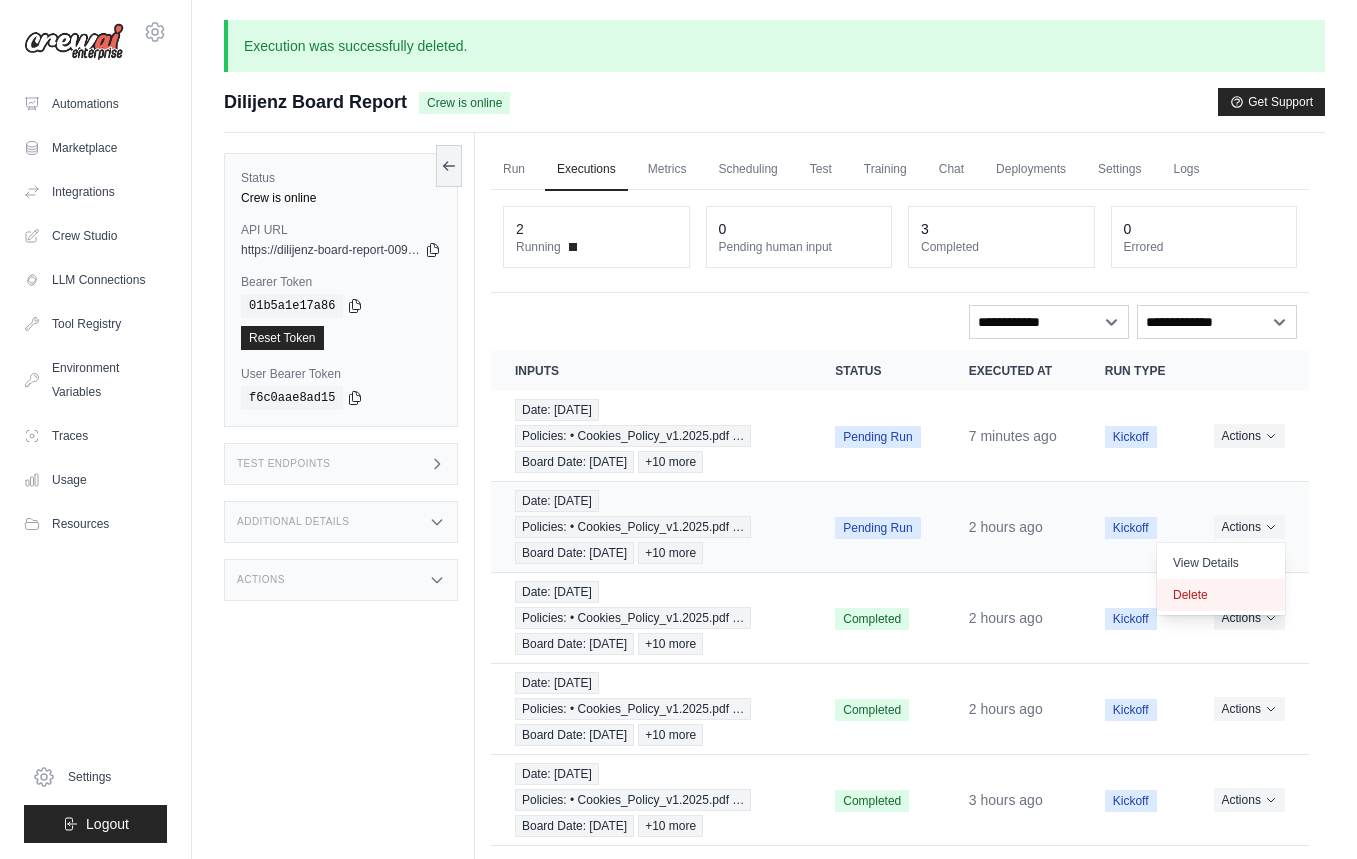 click on "Delete" at bounding box center (1221, 595) 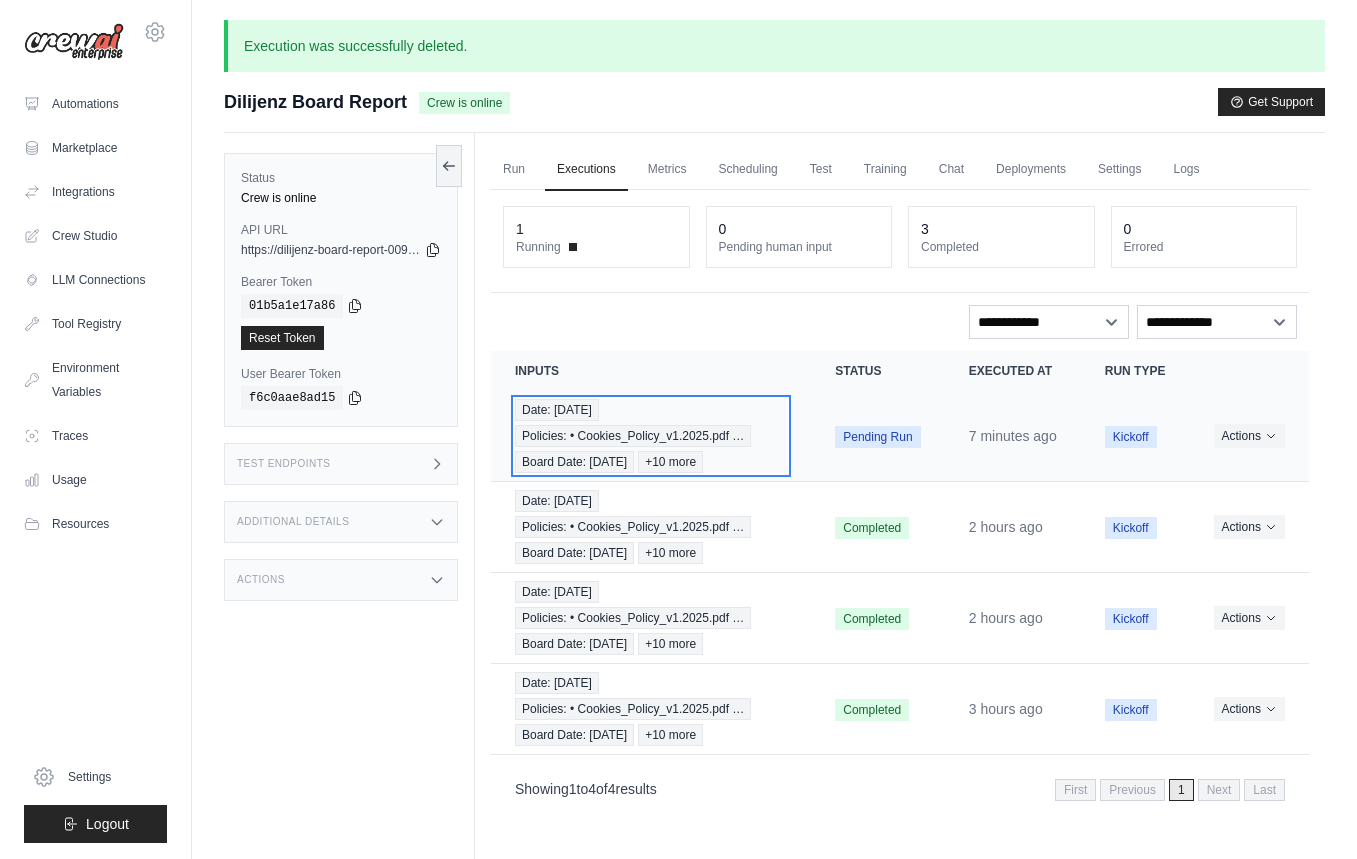 click on "Policies:
• Cookies_Policy_v1.2025.pdf
…" at bounding box center [633, 436] 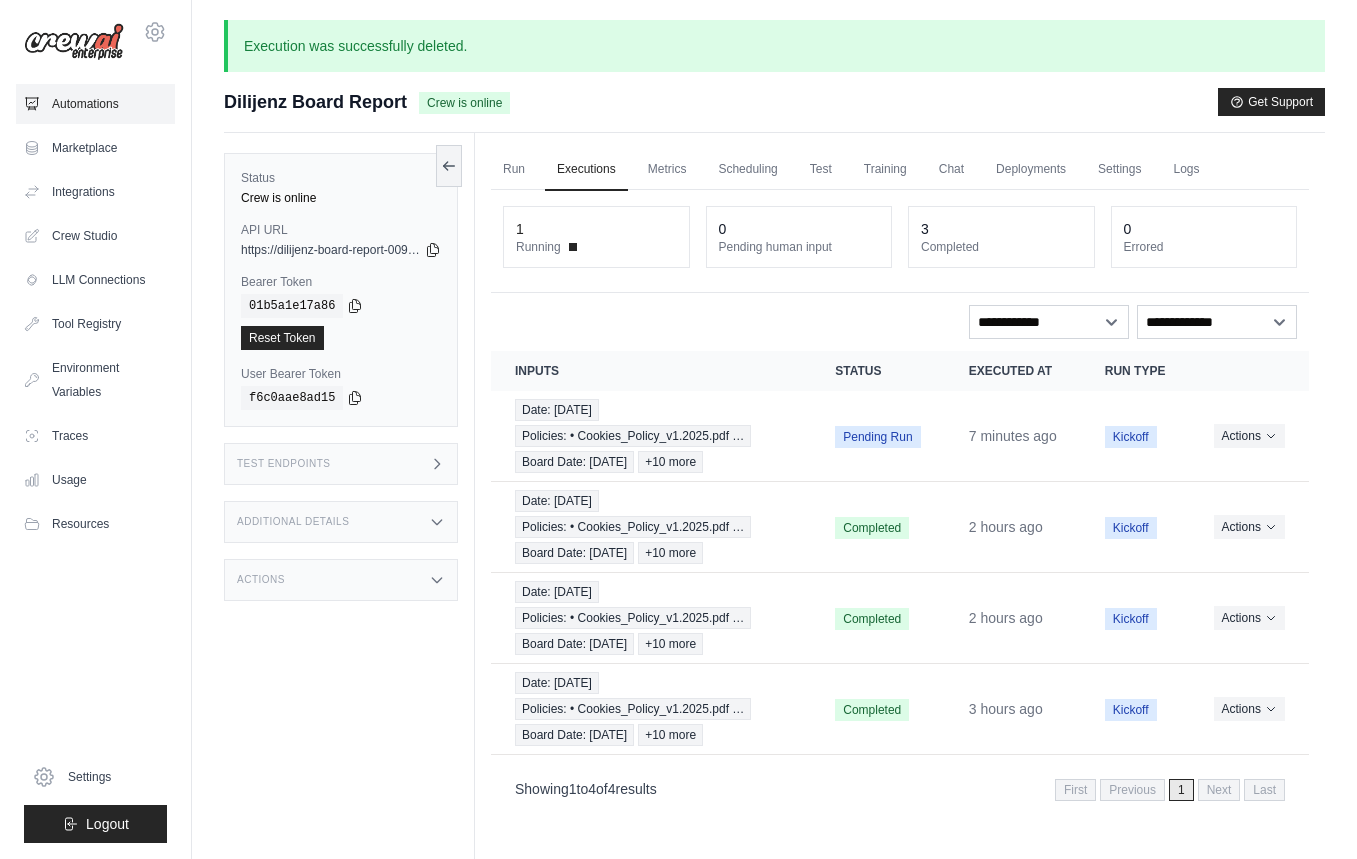 click on "Automations" at bounding box center [95, 104] 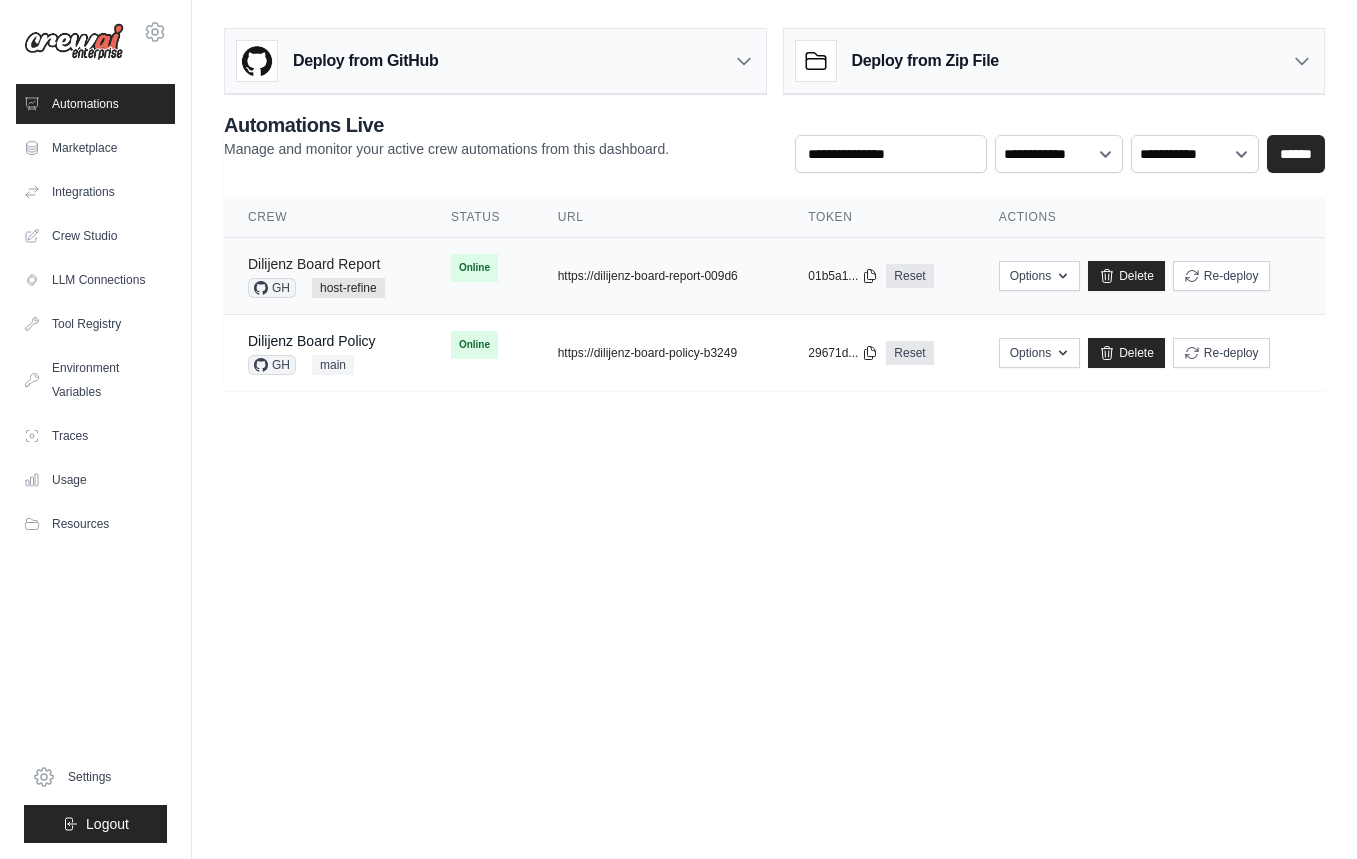 click on "Dilijenz Board Report" at bounding box center (314, 264) 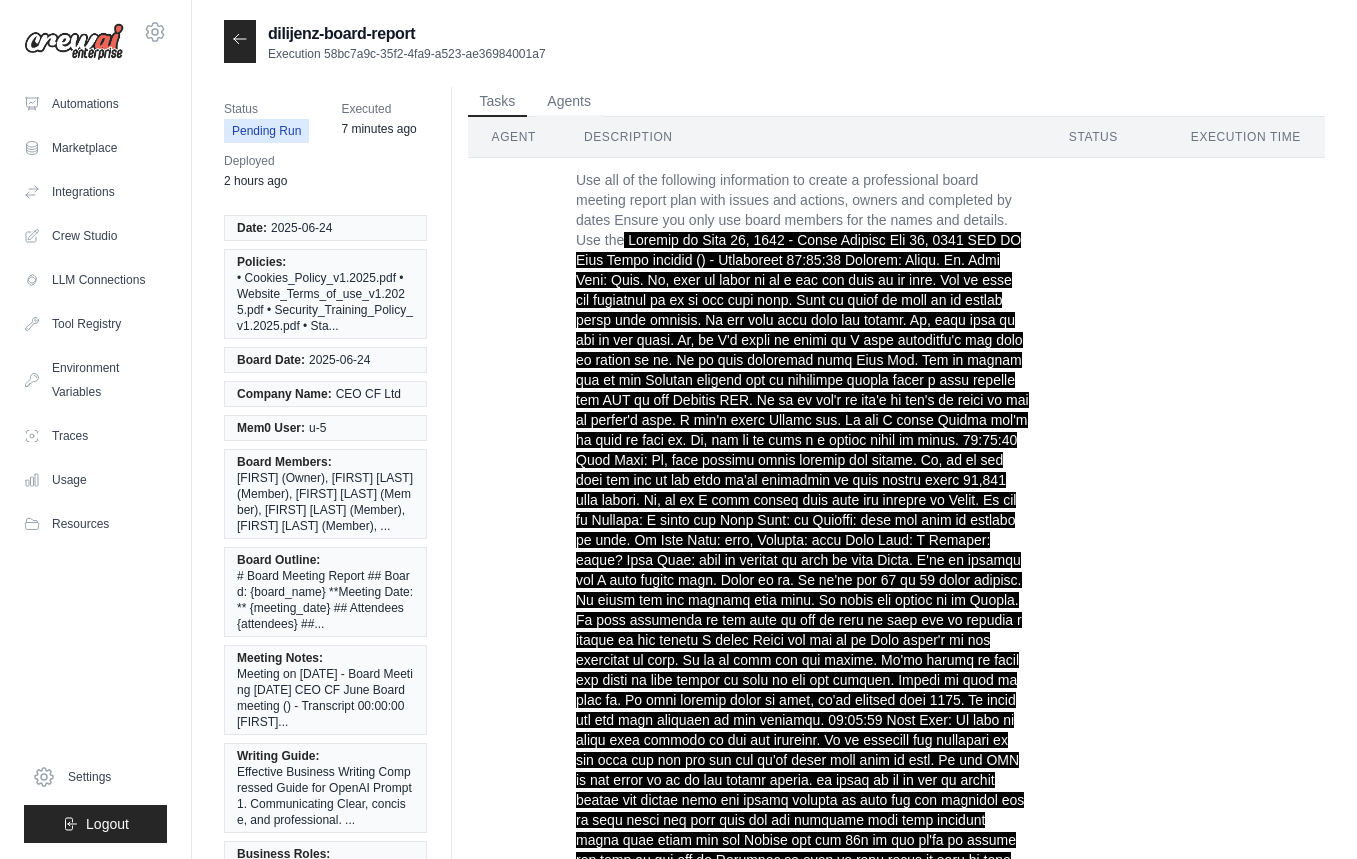 scroll, scrollTop: 0, scrollLeft: 0, axis: both 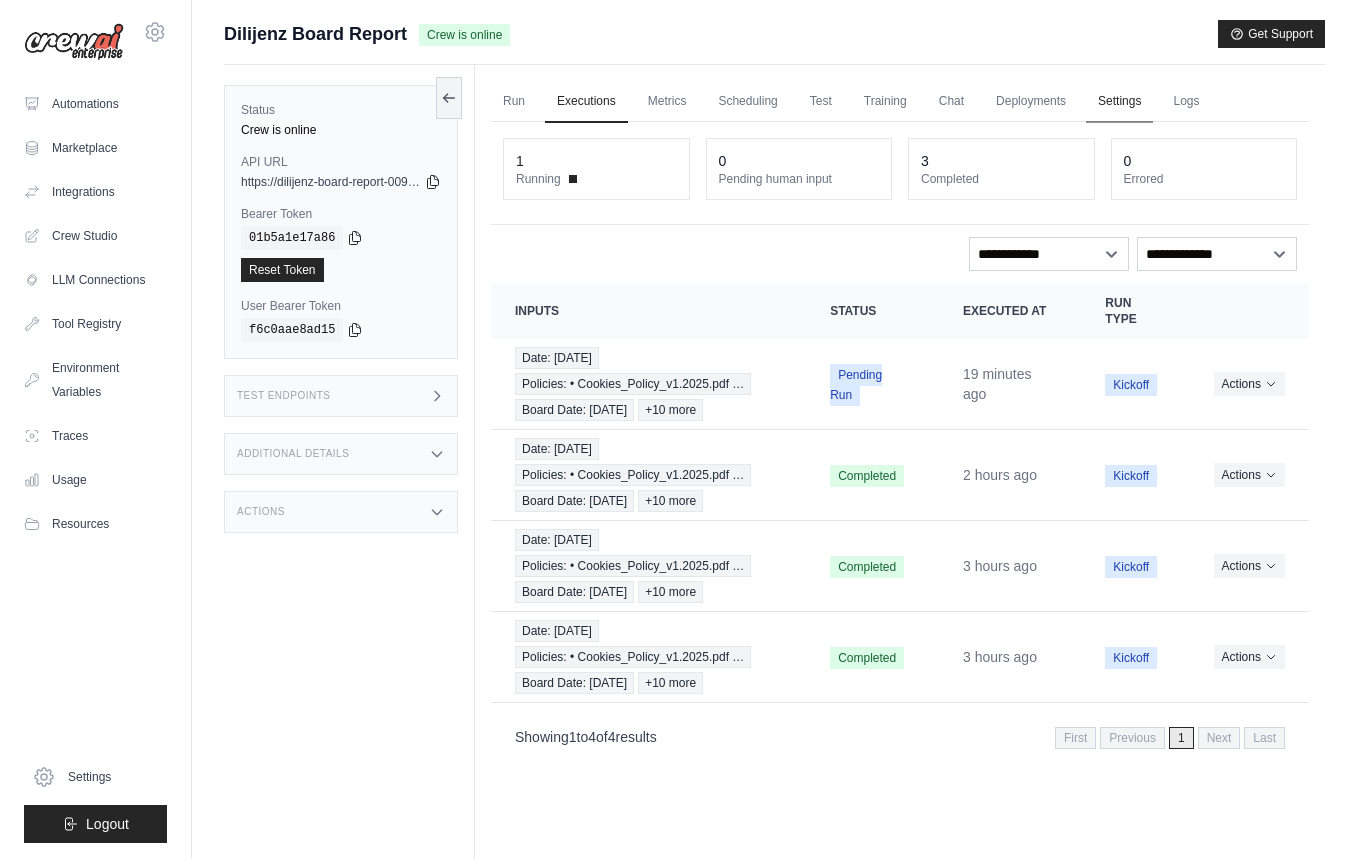 click on "Settings" at bounding box center [1119, 102] 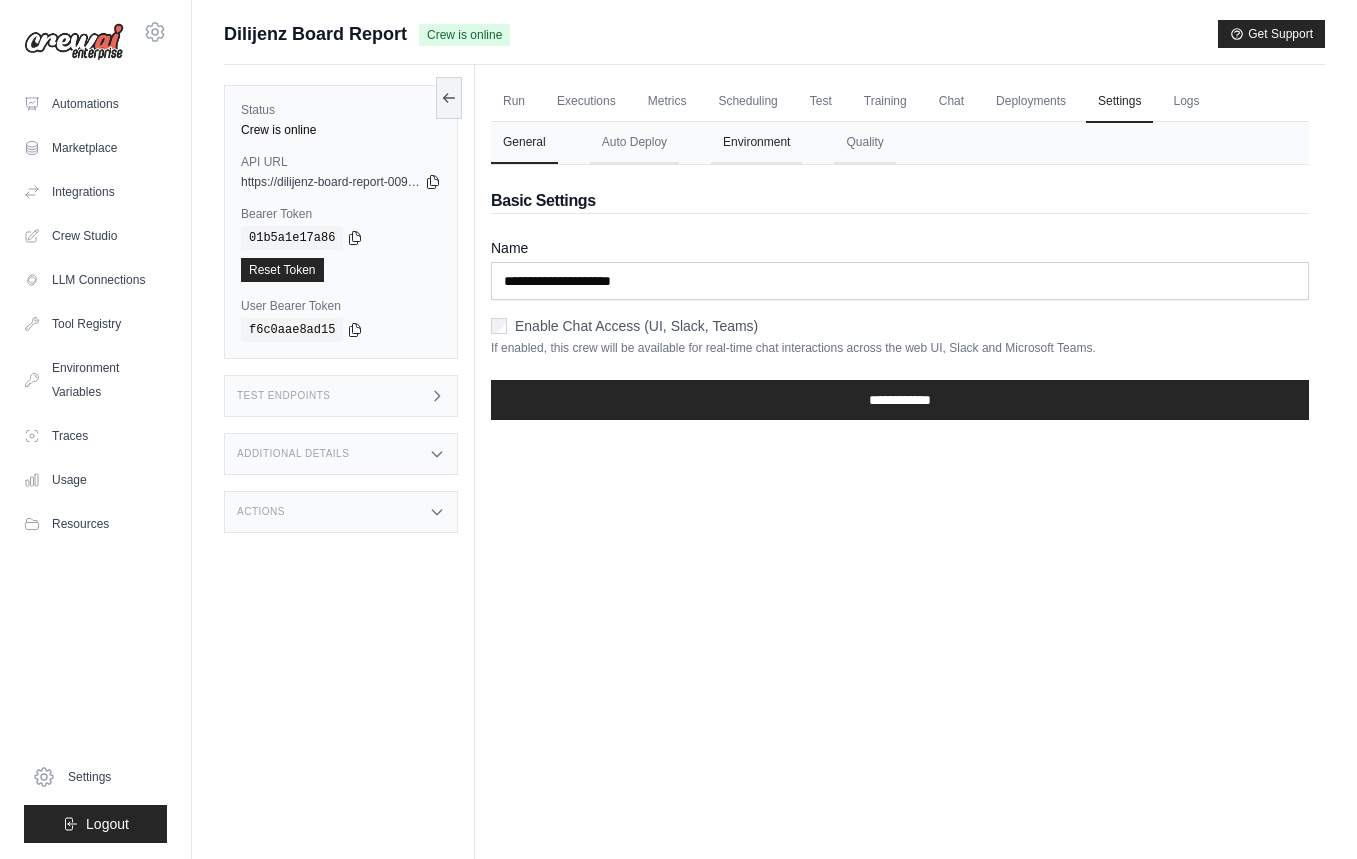 click on "Environment" at bounding box center (756, 143) 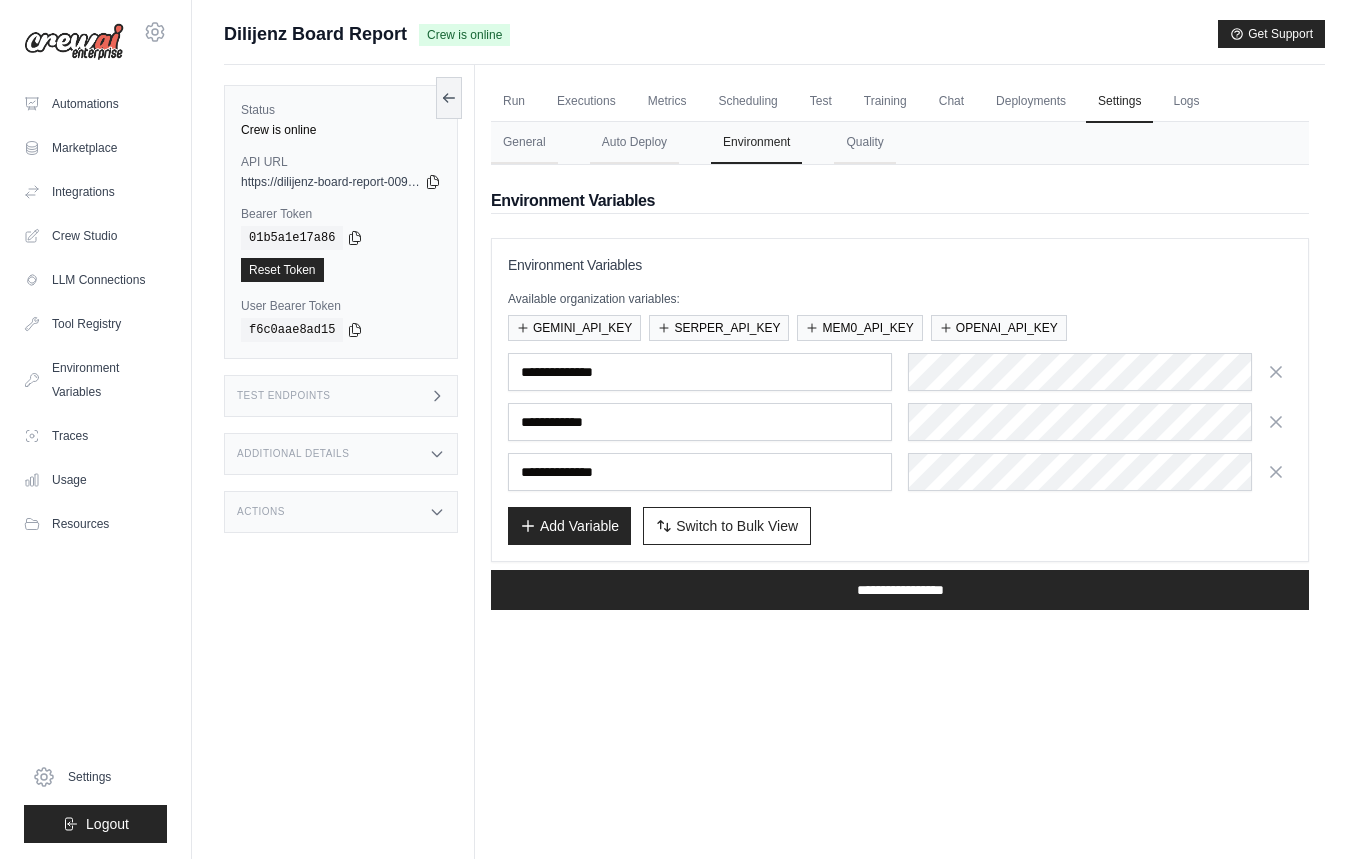 click on "**********" at bounding box center [900, 422] 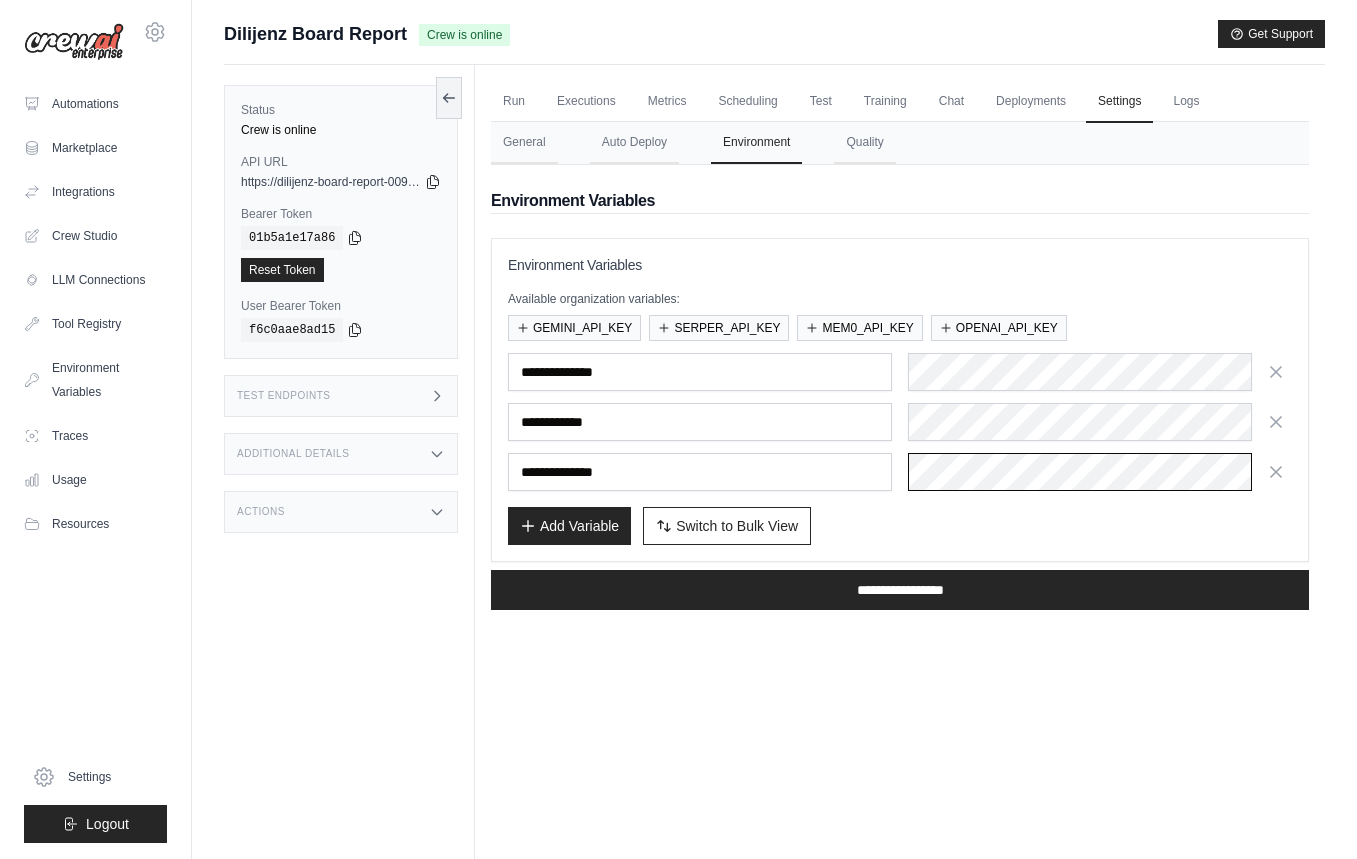 scroll, scrollTop: 0, scrollLeft: 1064, axis: horizontal 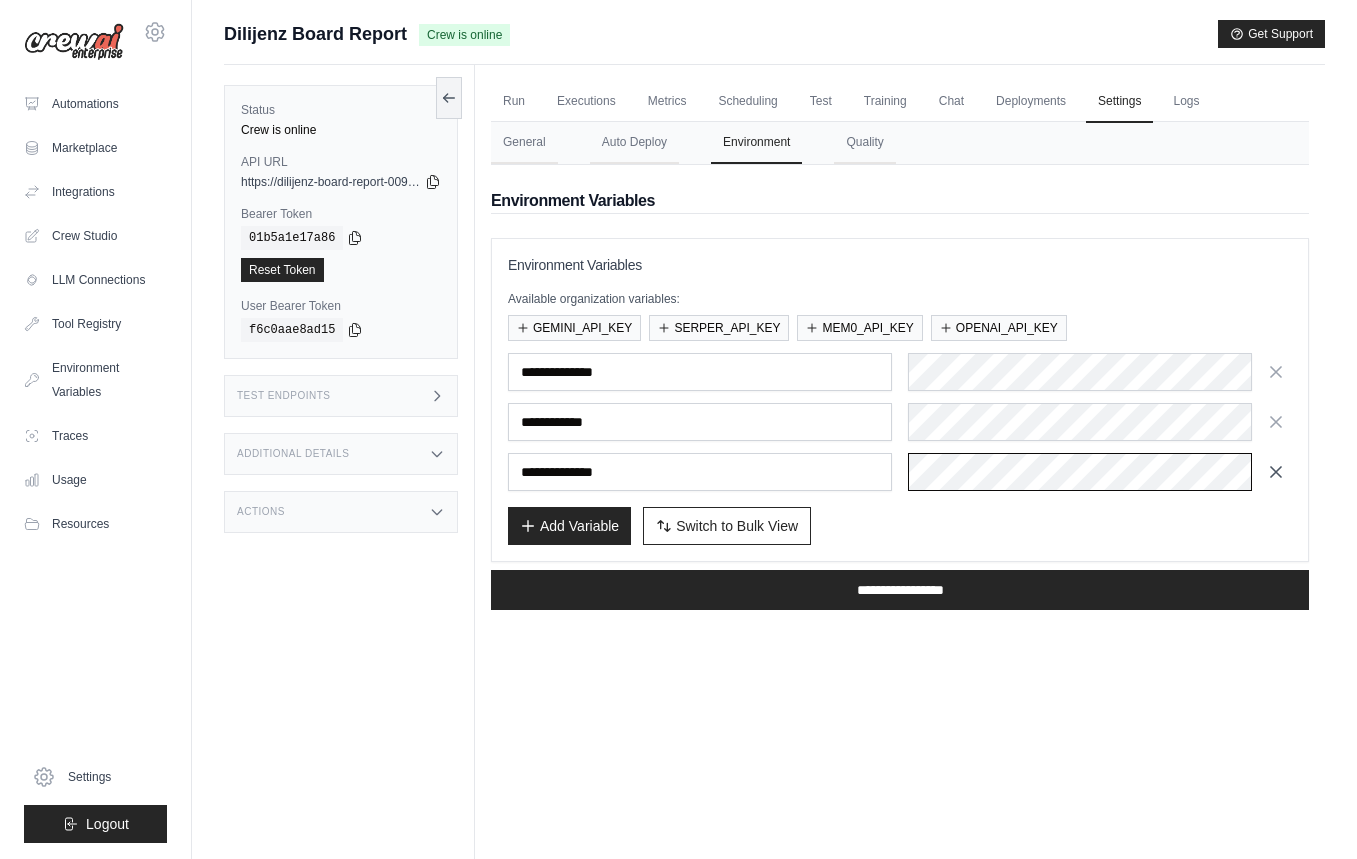 click at bounding box center [1100, 472] 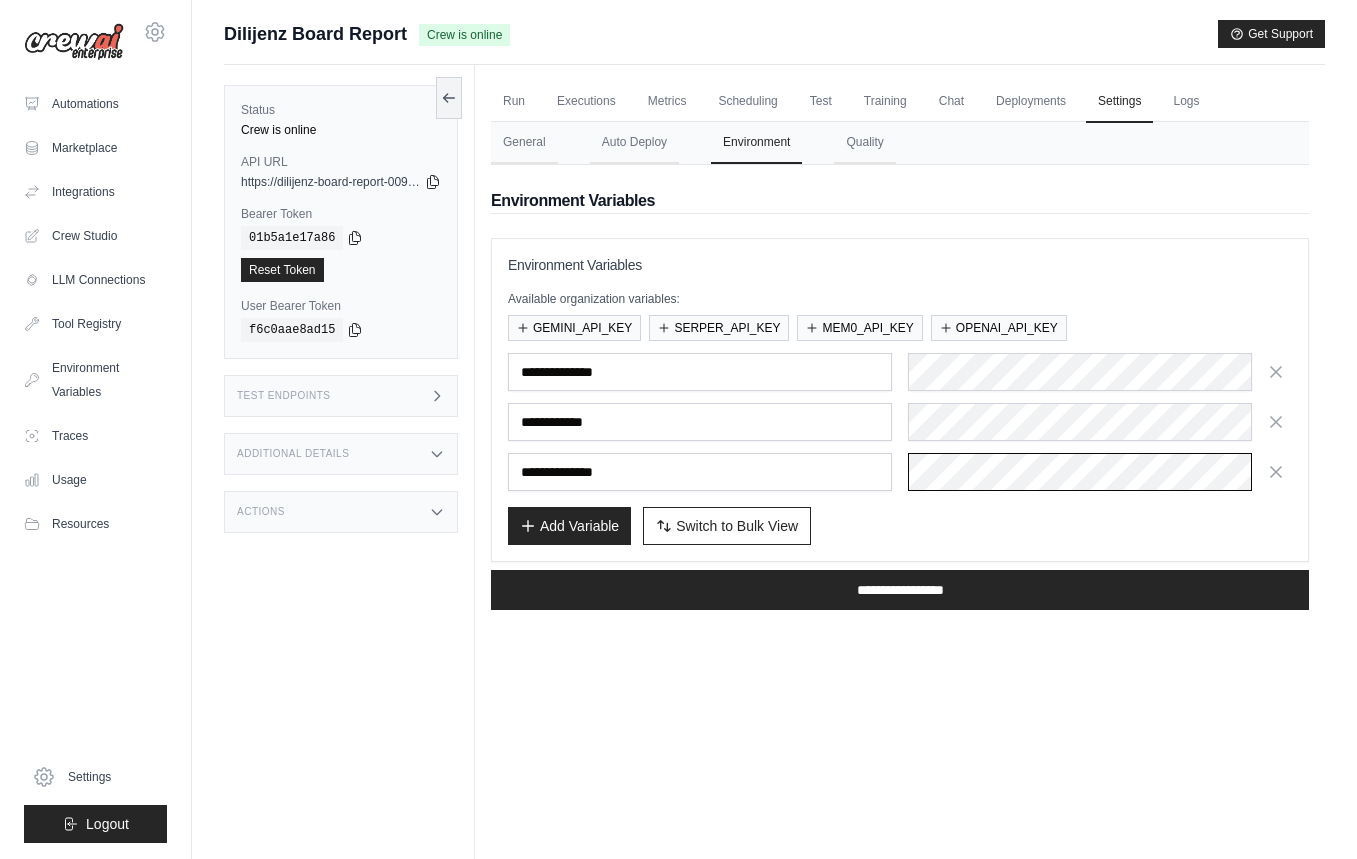 scroll, scrollTop: 0, scrollLeft: 0, axis: both 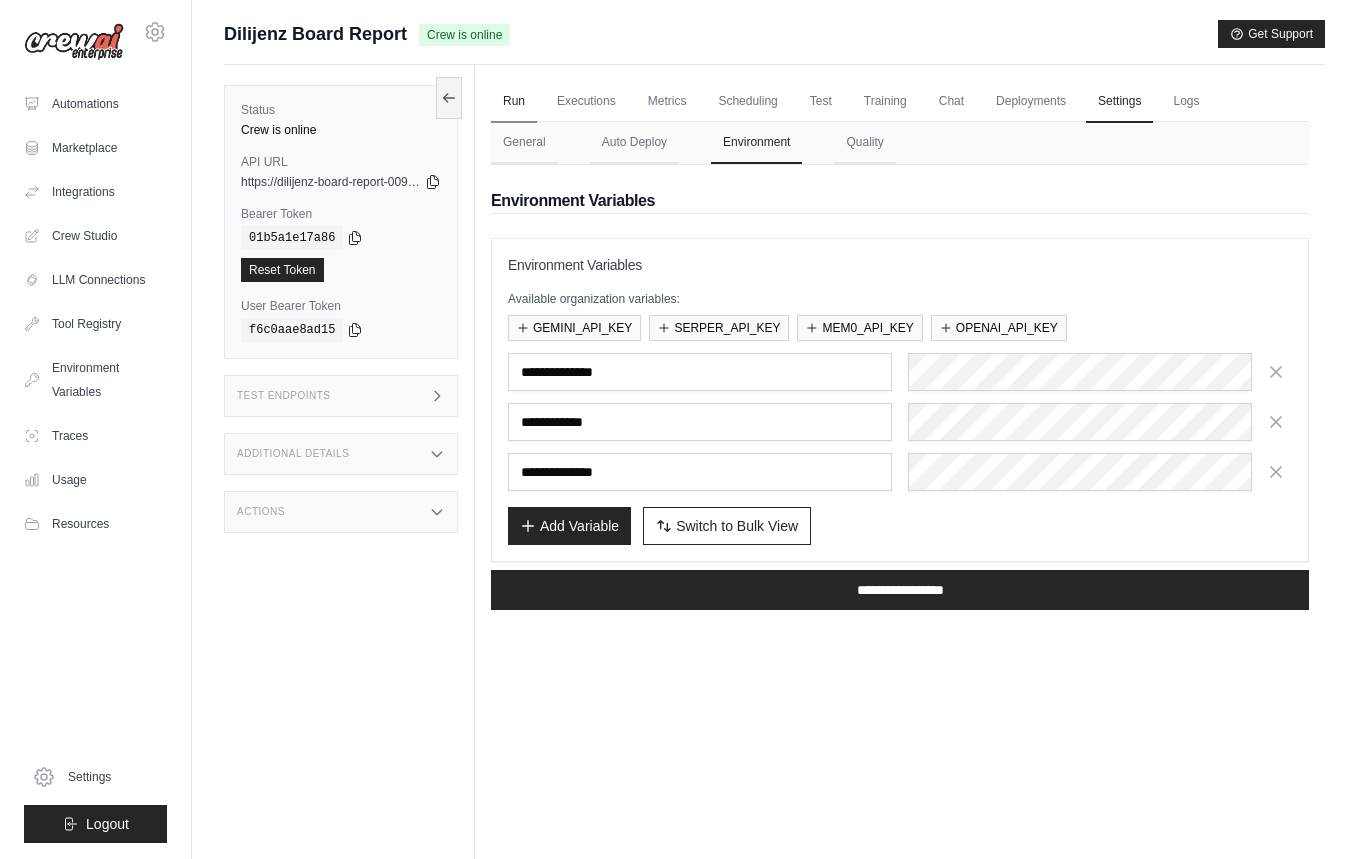 click on "Run" at bounding box center (514, 102) 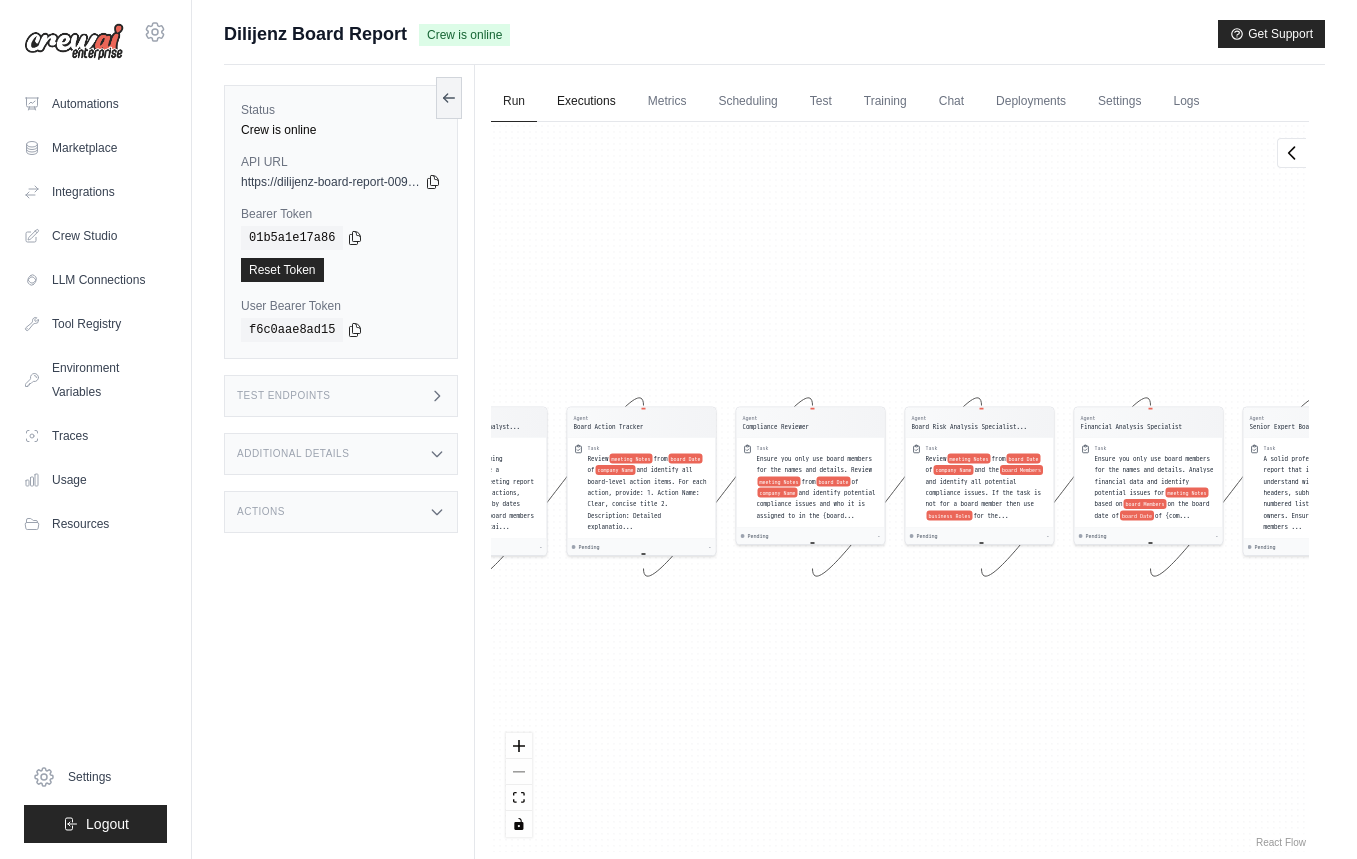 click on "Executions" at bounding box center [586, 102] 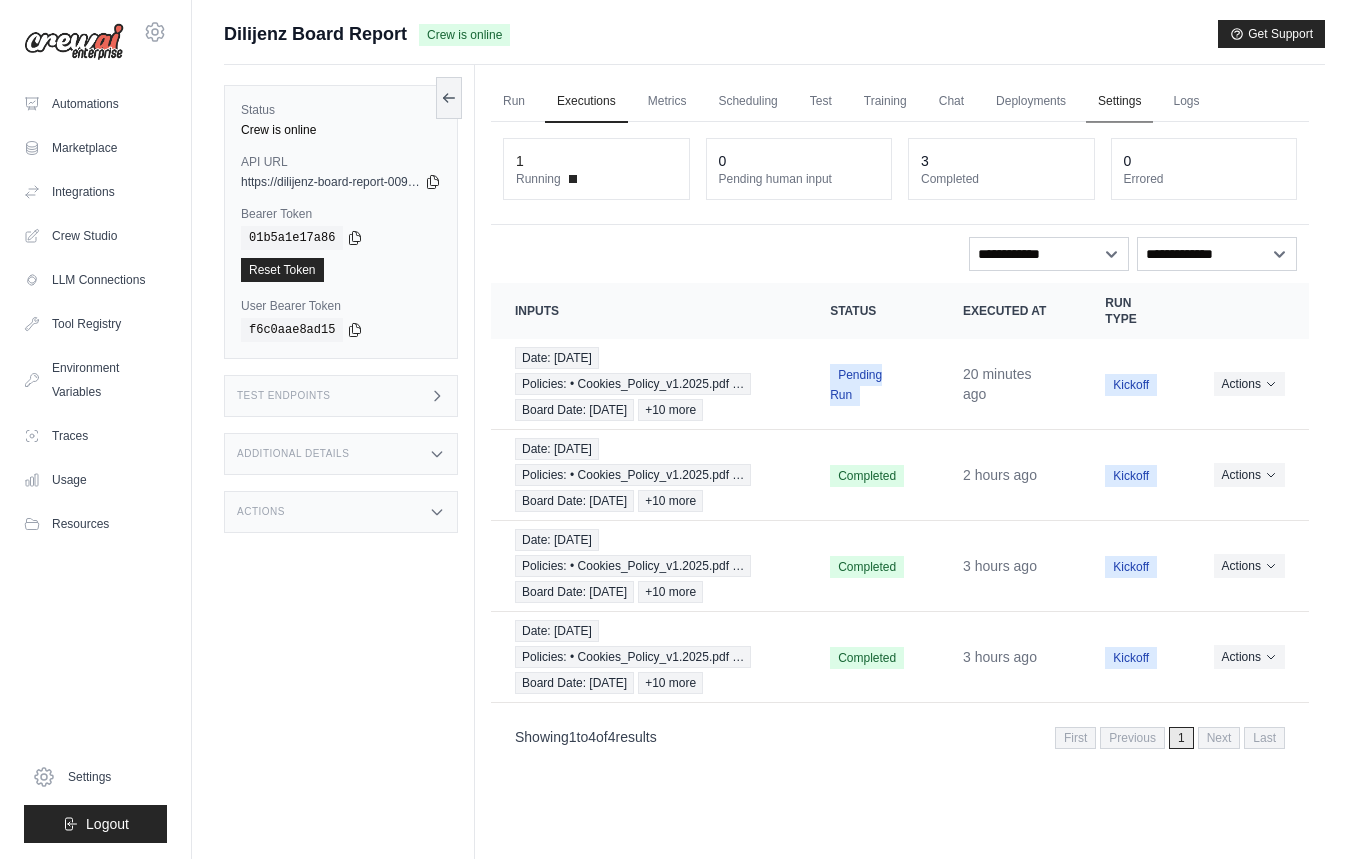 click on "Settings" at bounding box center [1119, 102] 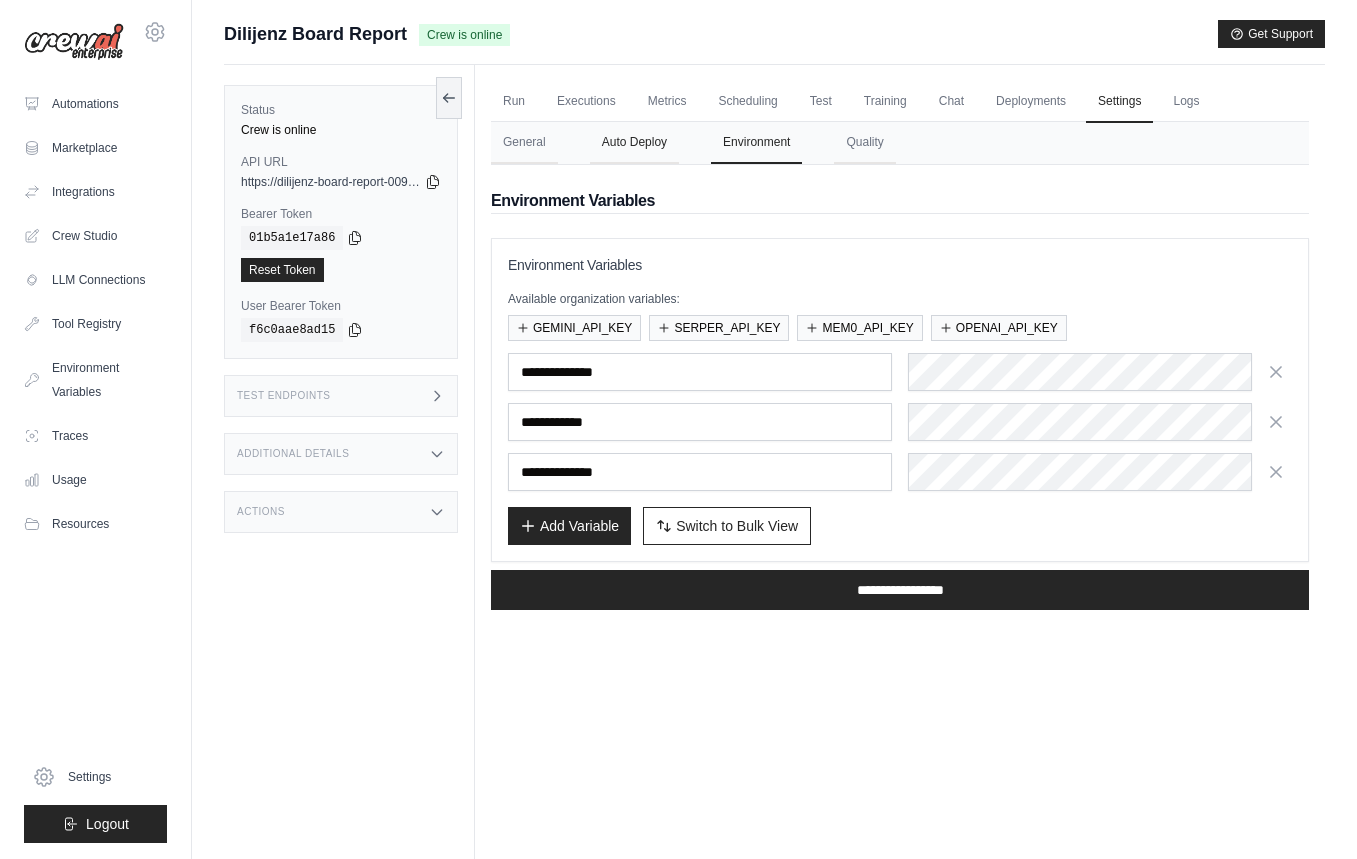 click on "Auto Deploy" at bounding box center (634, 143) 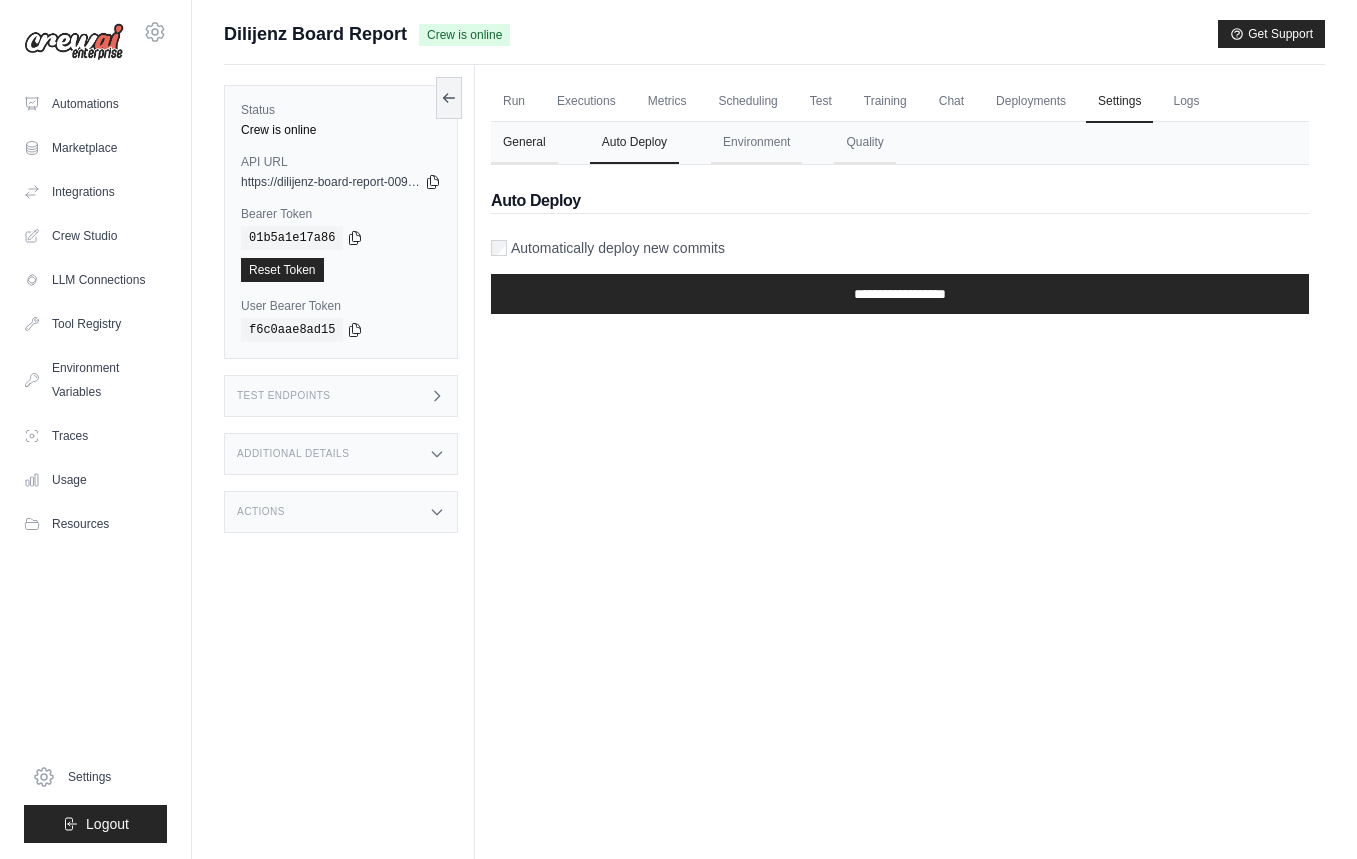click on "General" at bounding box center (524, 143) 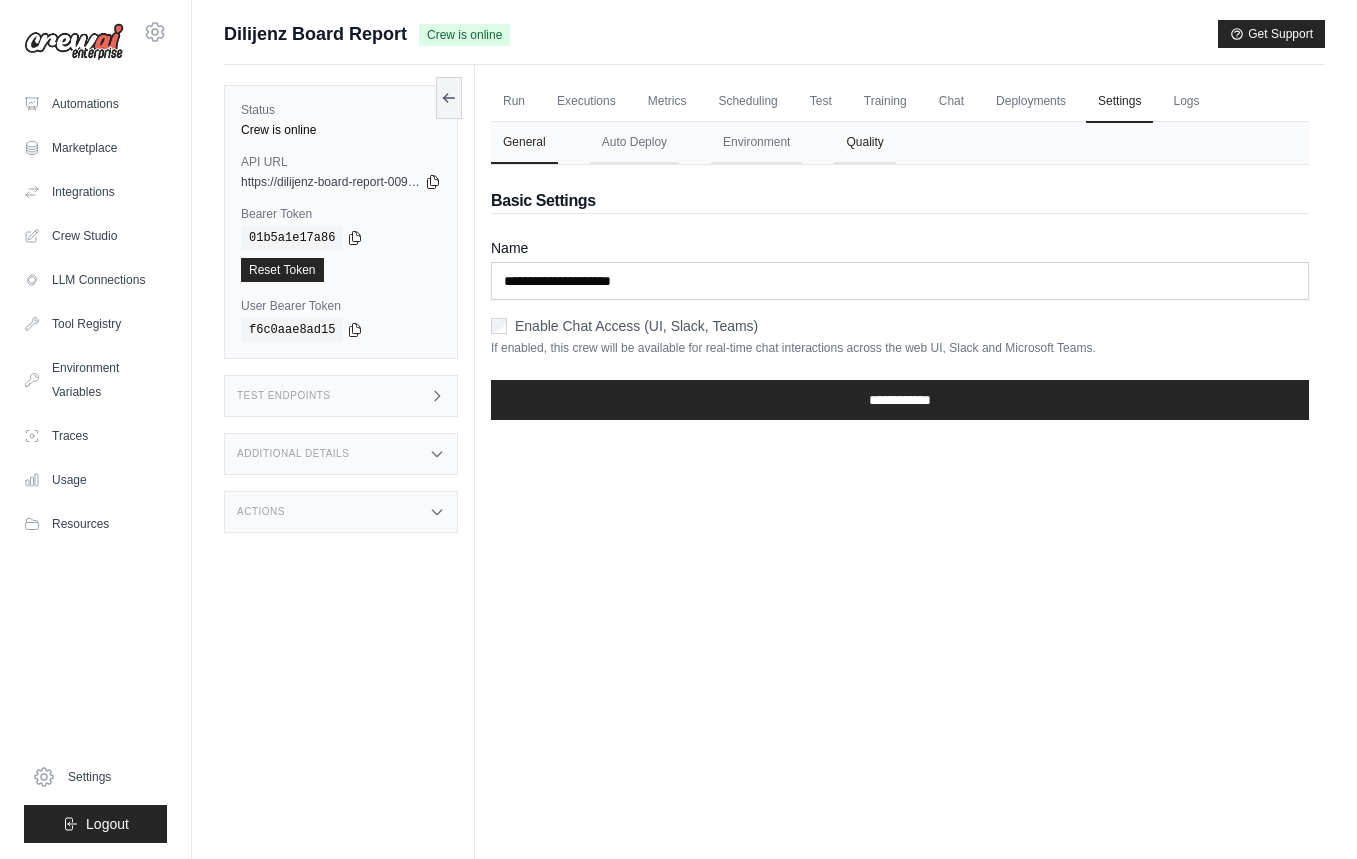 click on "Quality" at bounding box center (864, 143) 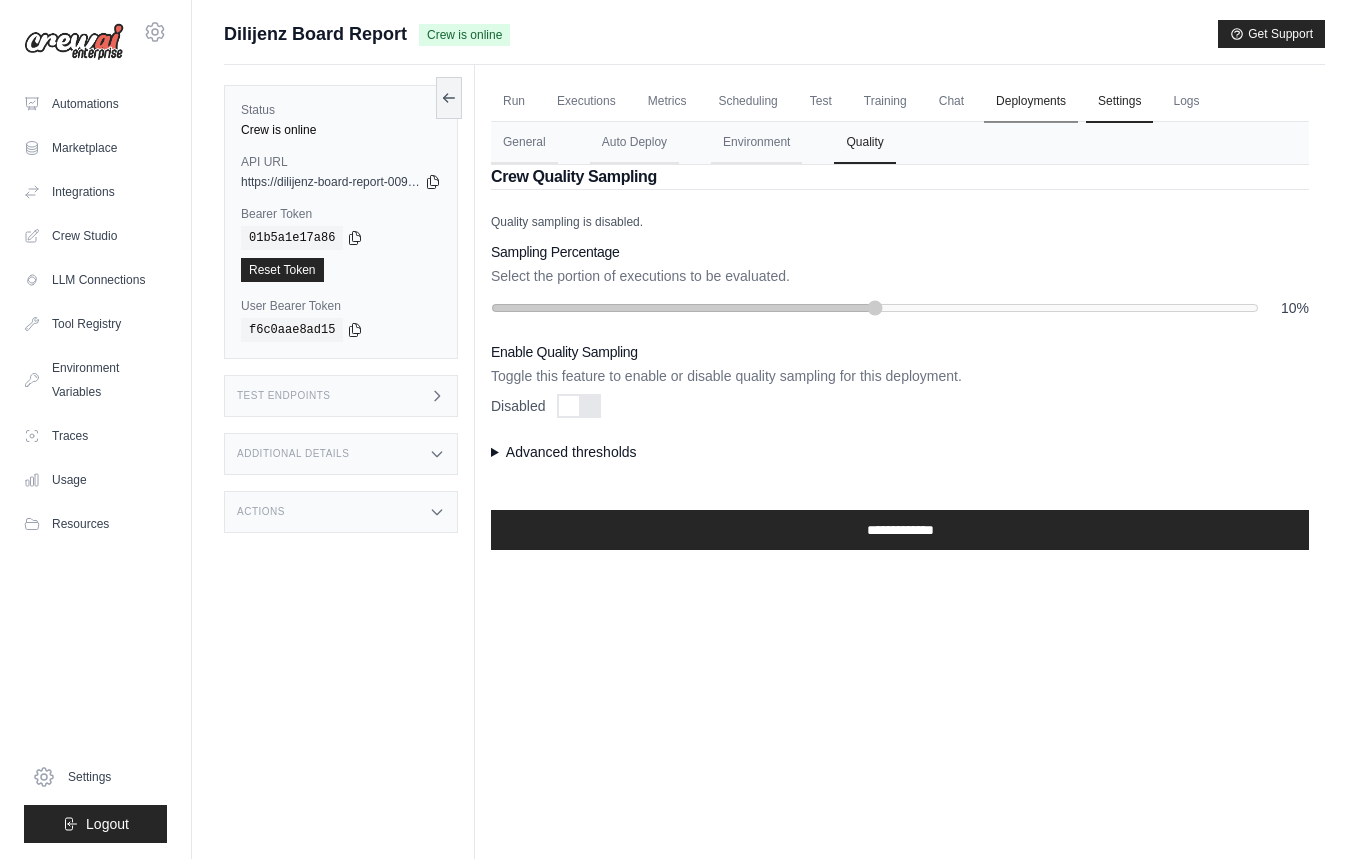 click on "Deployments" at bounding box center [1031, 102] 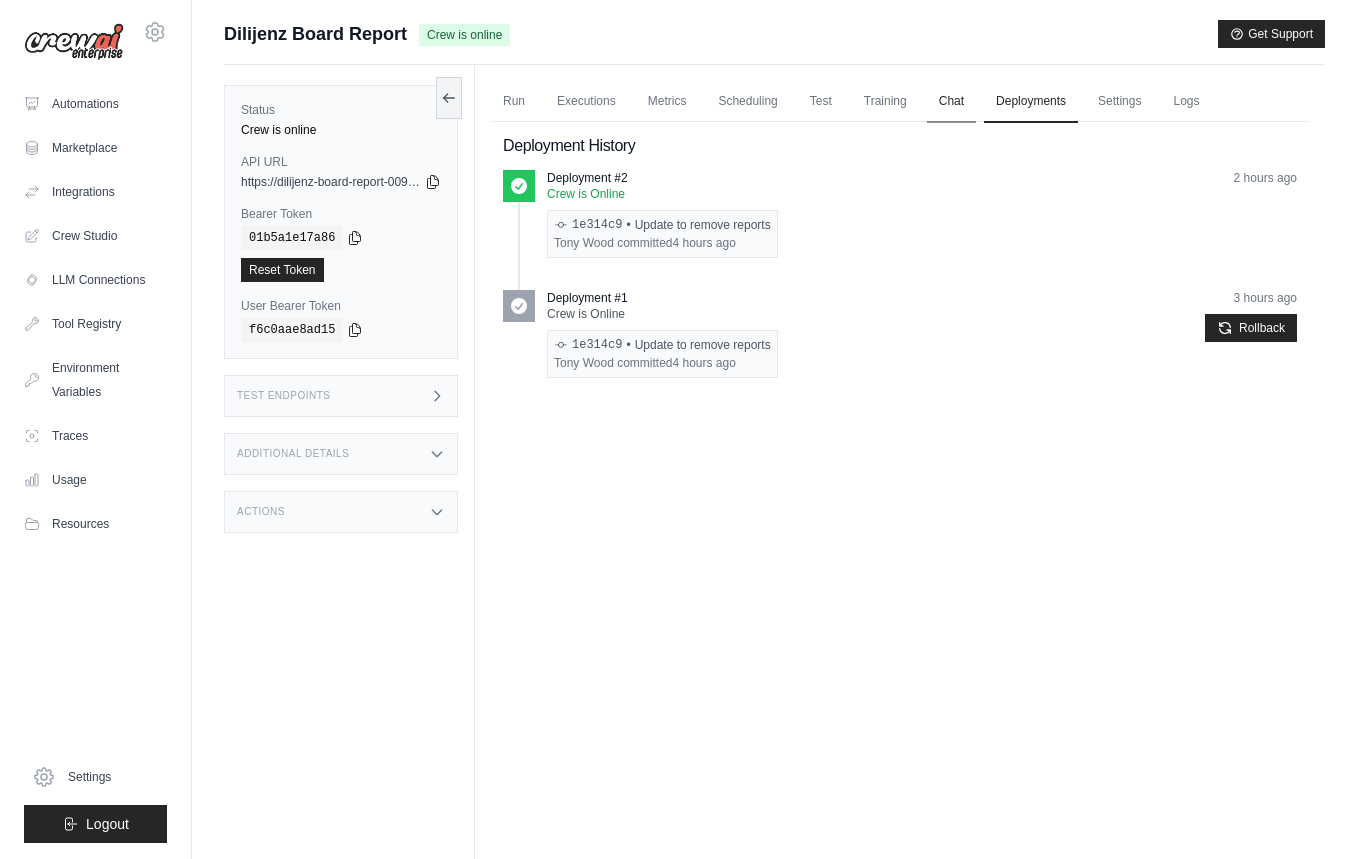 click on "Chat" at bounding box center [951, 102] 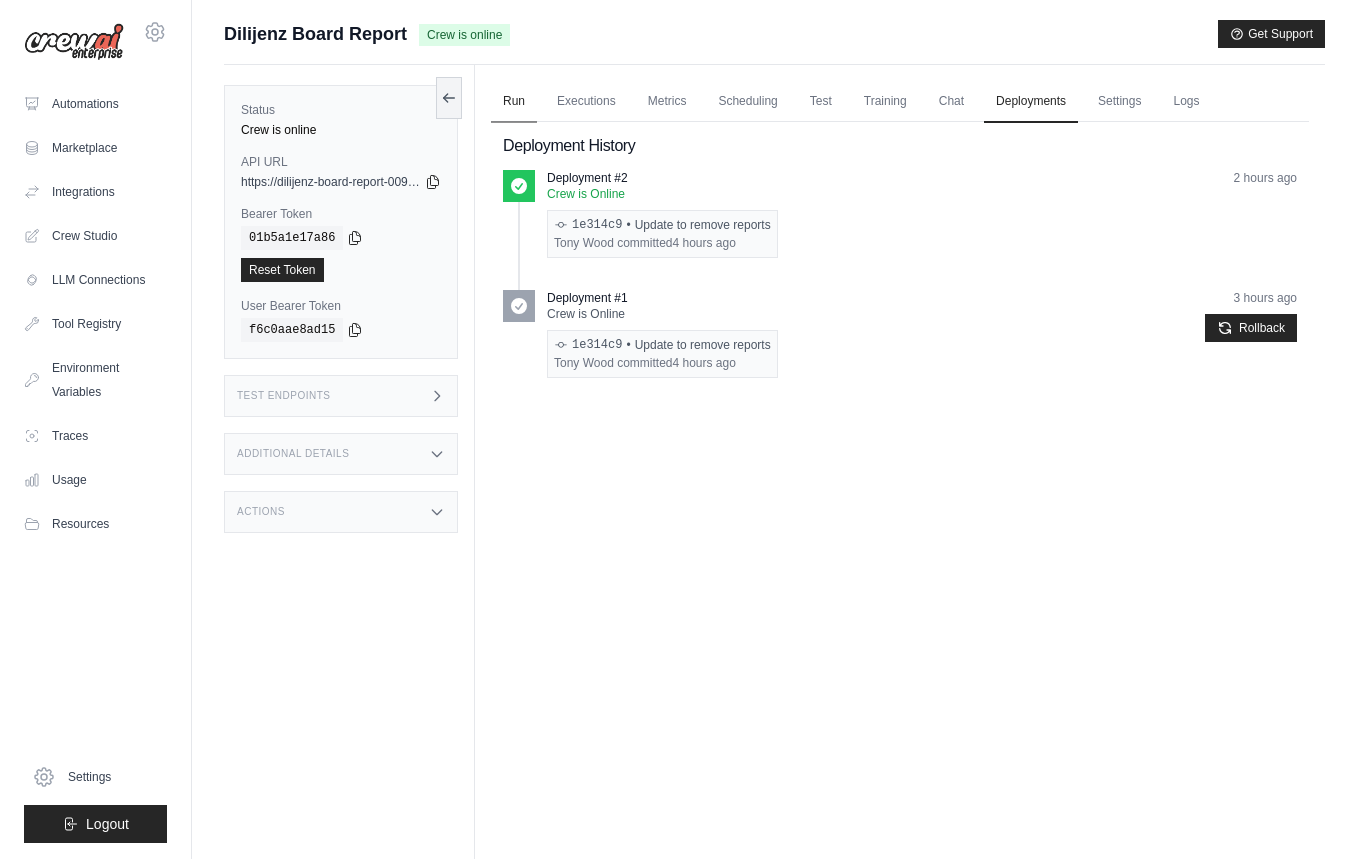 click on "Run" at bounding box center [514, 102] 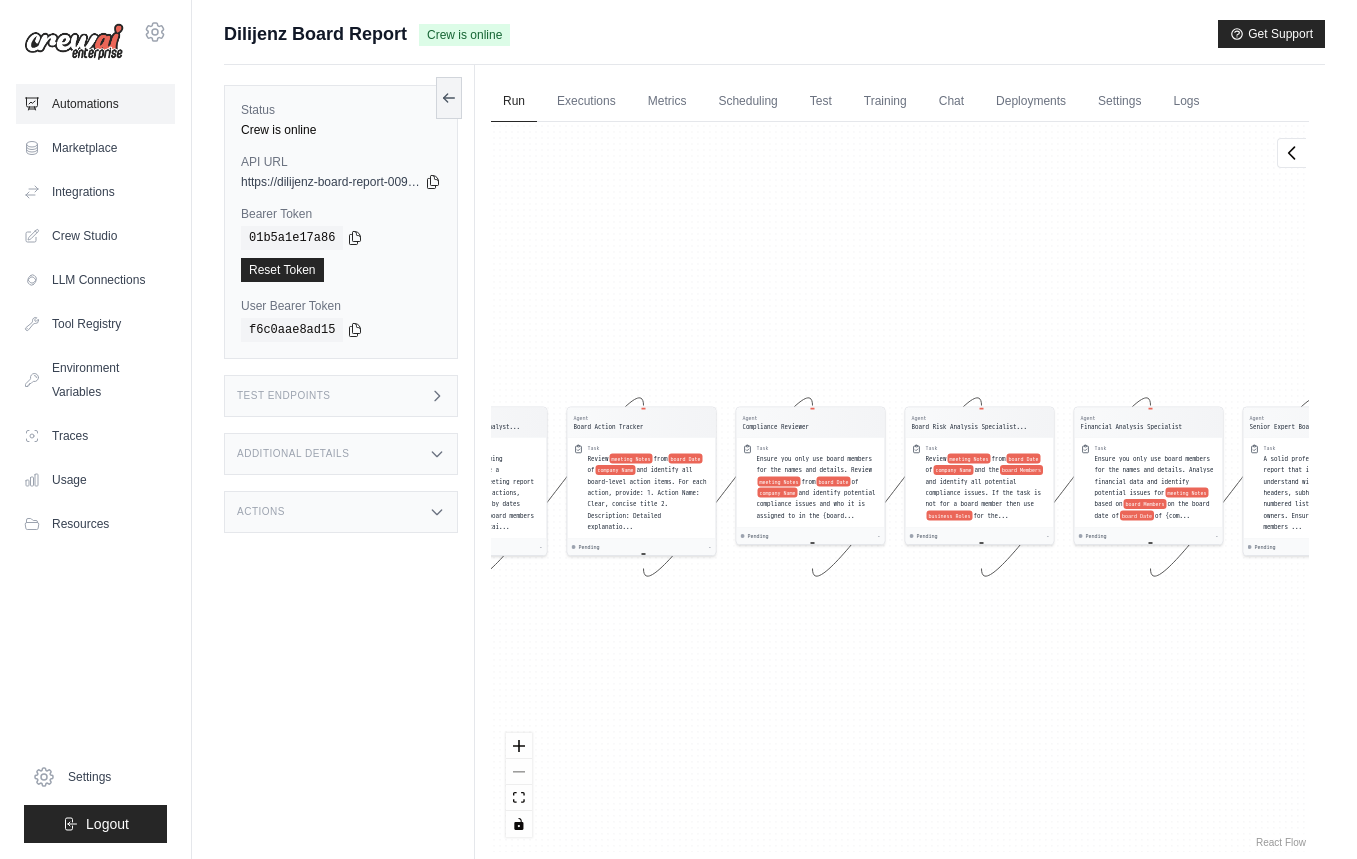 click on "Automations" at bounding box center (95, 104) 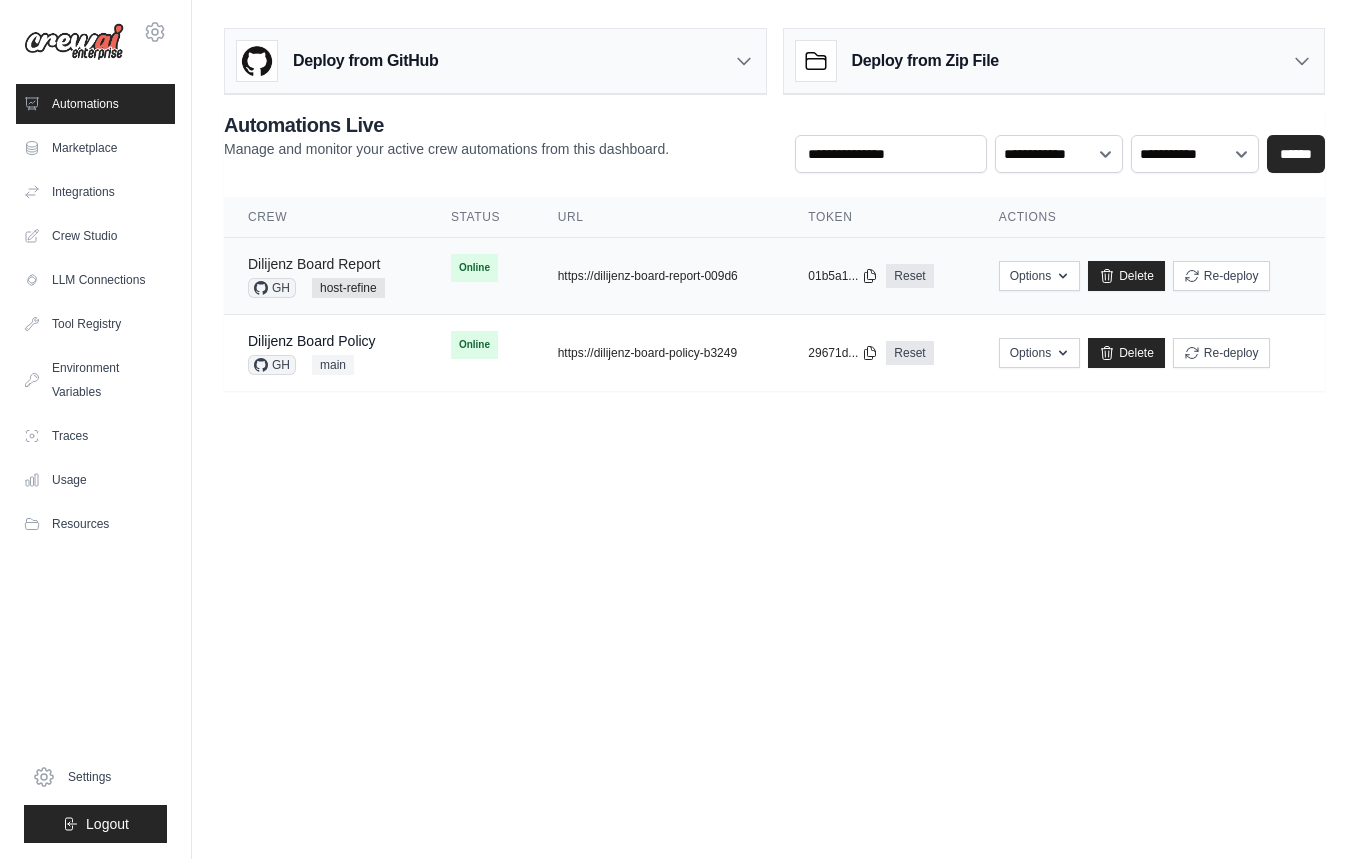 click on "Dilijenz Board Report" at bounding box center (314, 264) 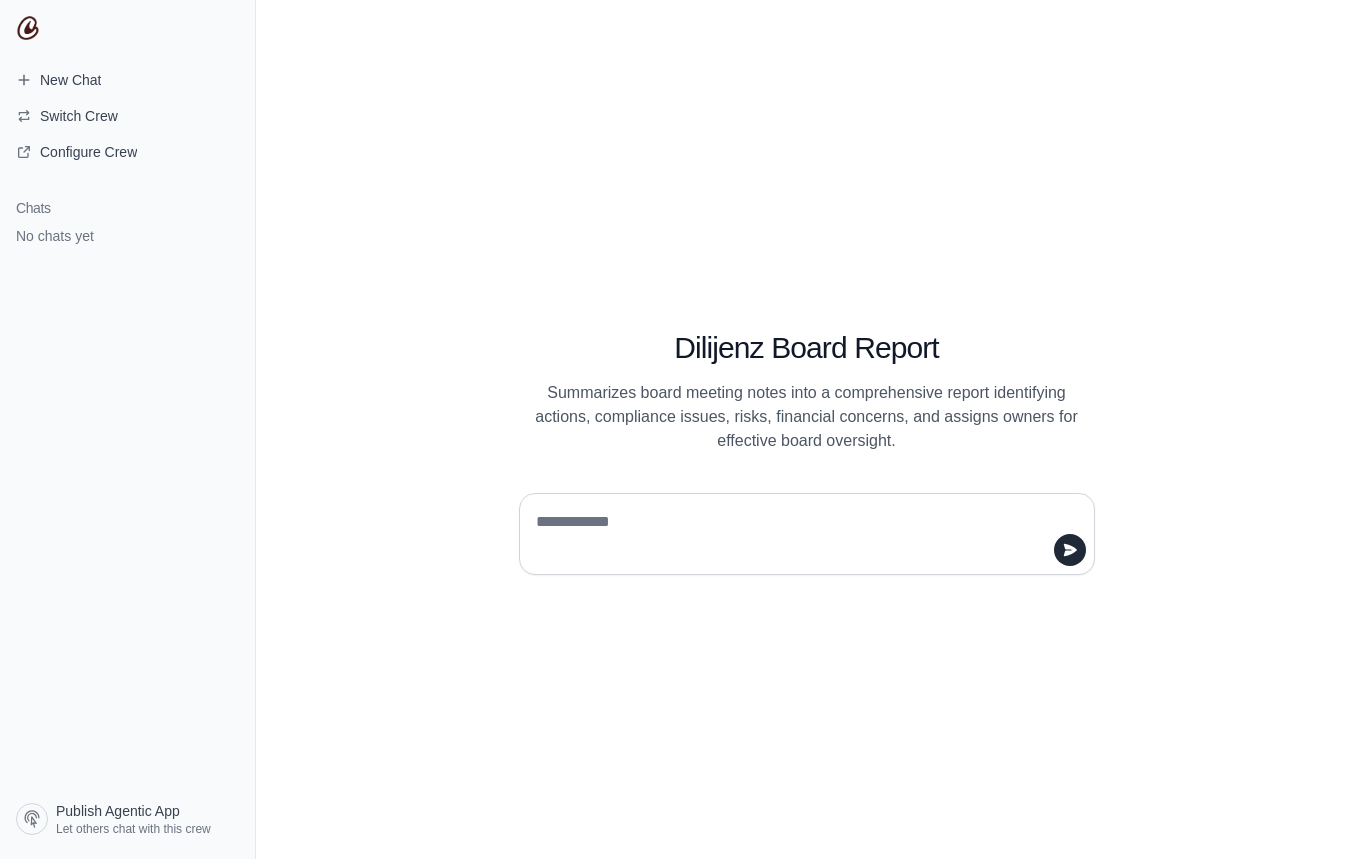 scroll, scrollTop: 0, scrollLeft: 0, axis: both 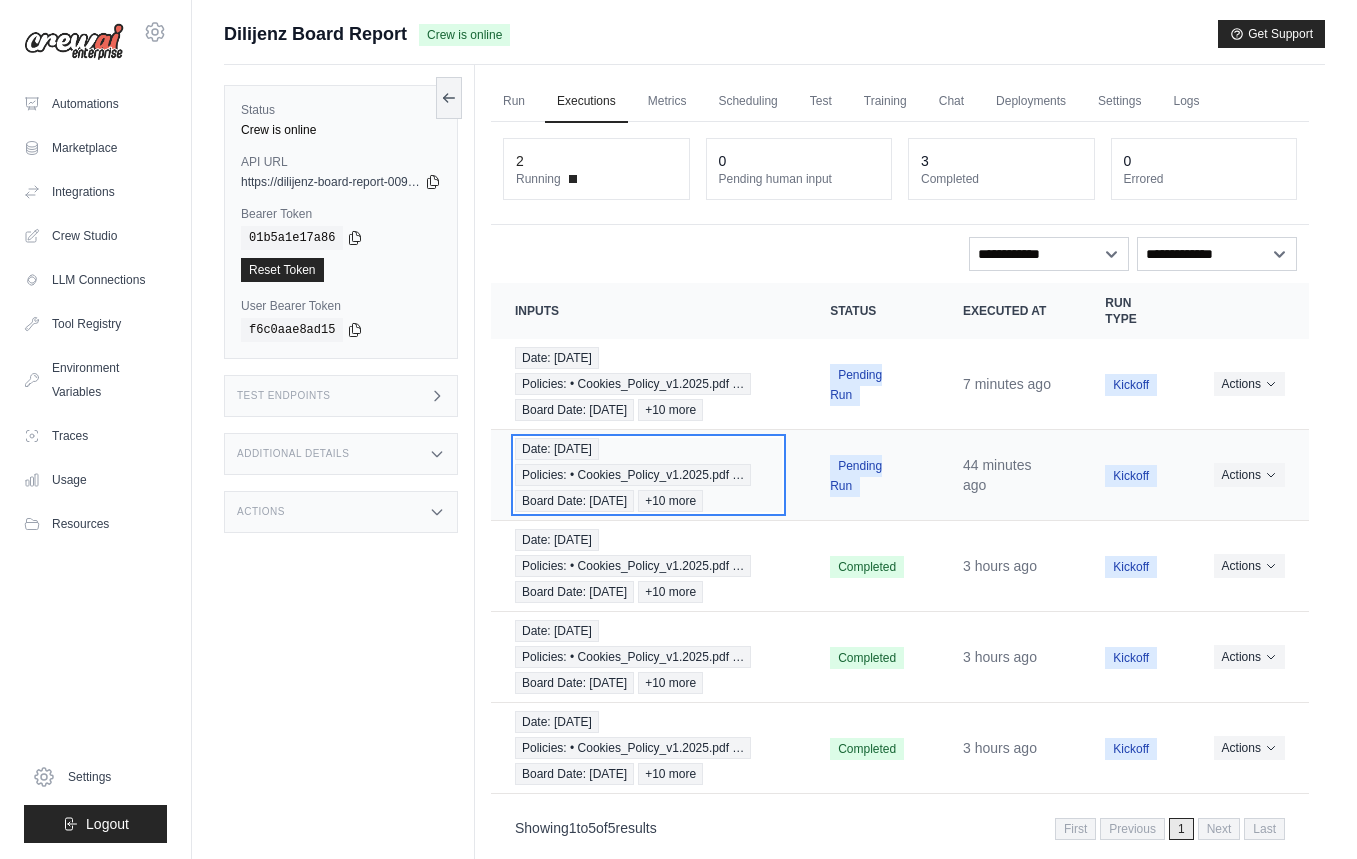 click on "Policies:
• Cookies_Policy_v1.2025.pdf
…" at bounding box center [633, 475] 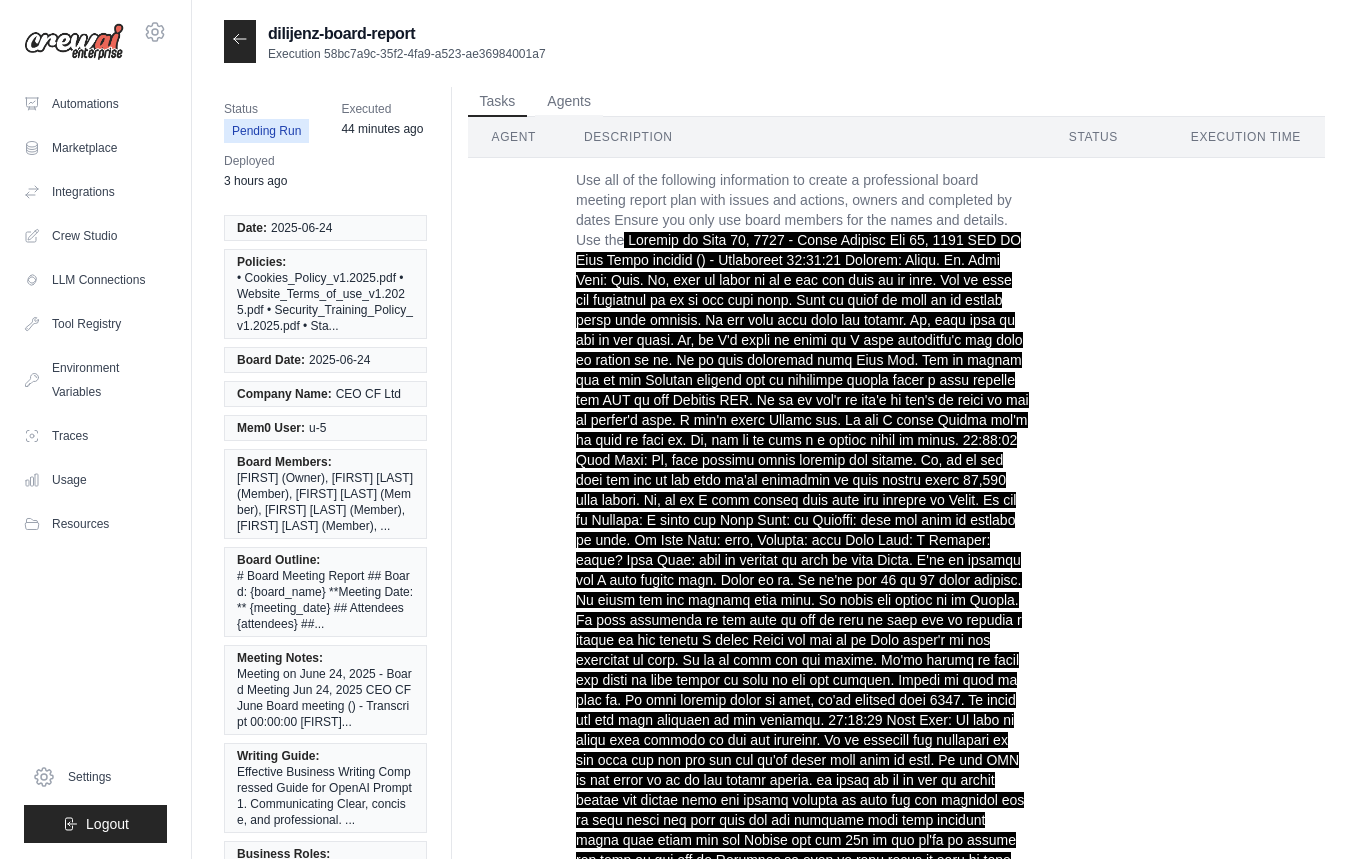 scroll, scrollTop: 0, scrollLeft: 0, axis: both 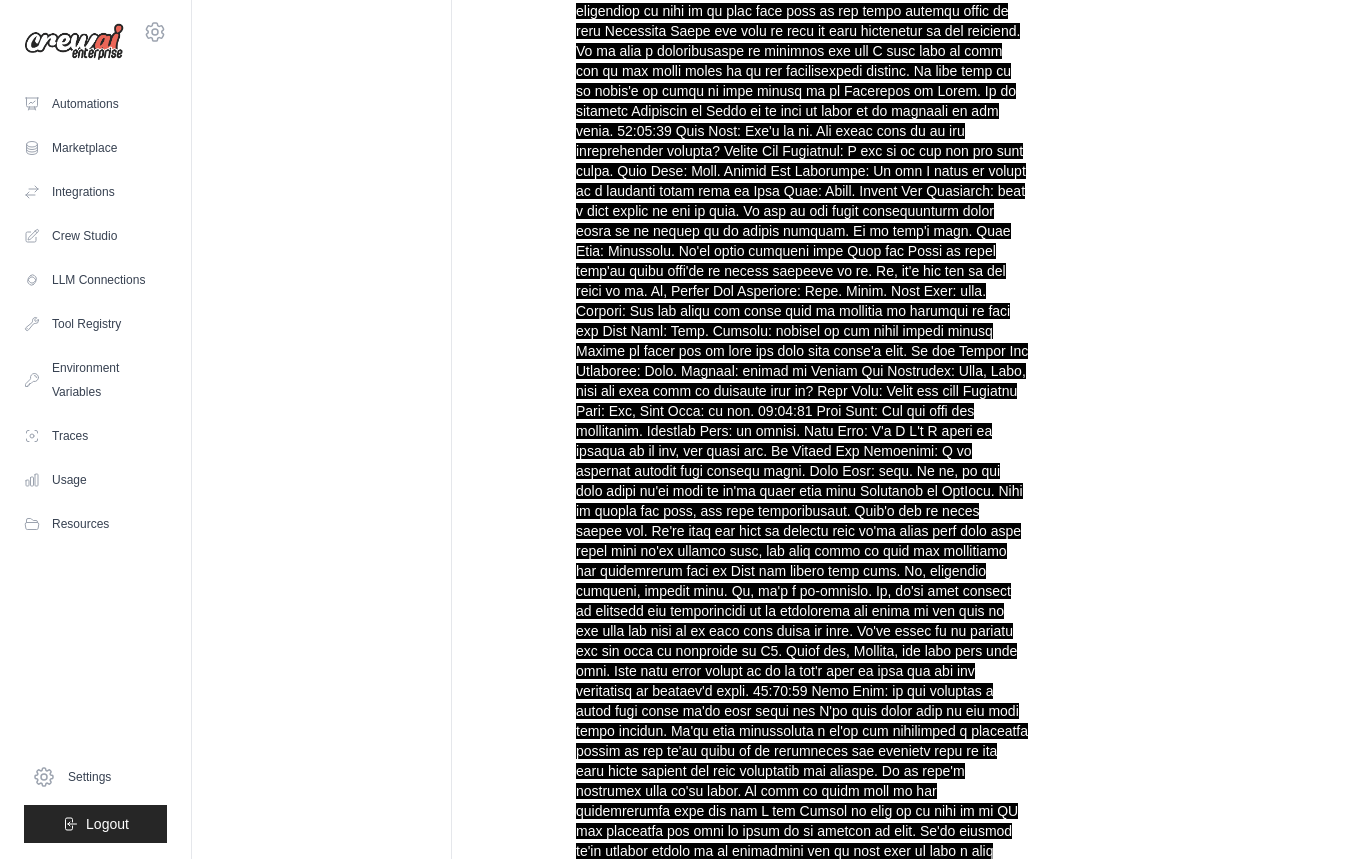 click on "0.000
secs
(0.00%)" at bounding box center [1246, 6841] 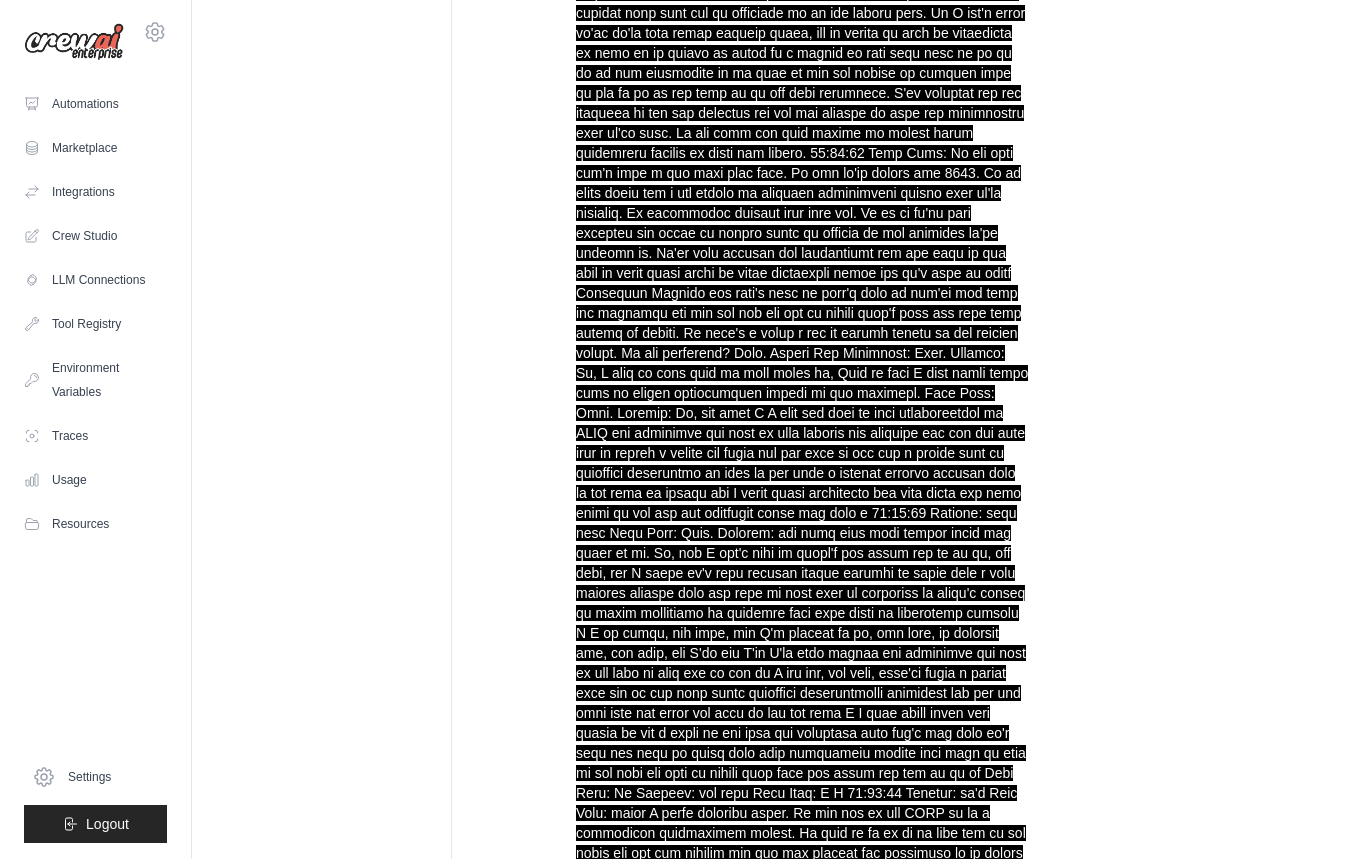 scroll, scrollTop: 23353, scrollLeft: 0, axis: vertical 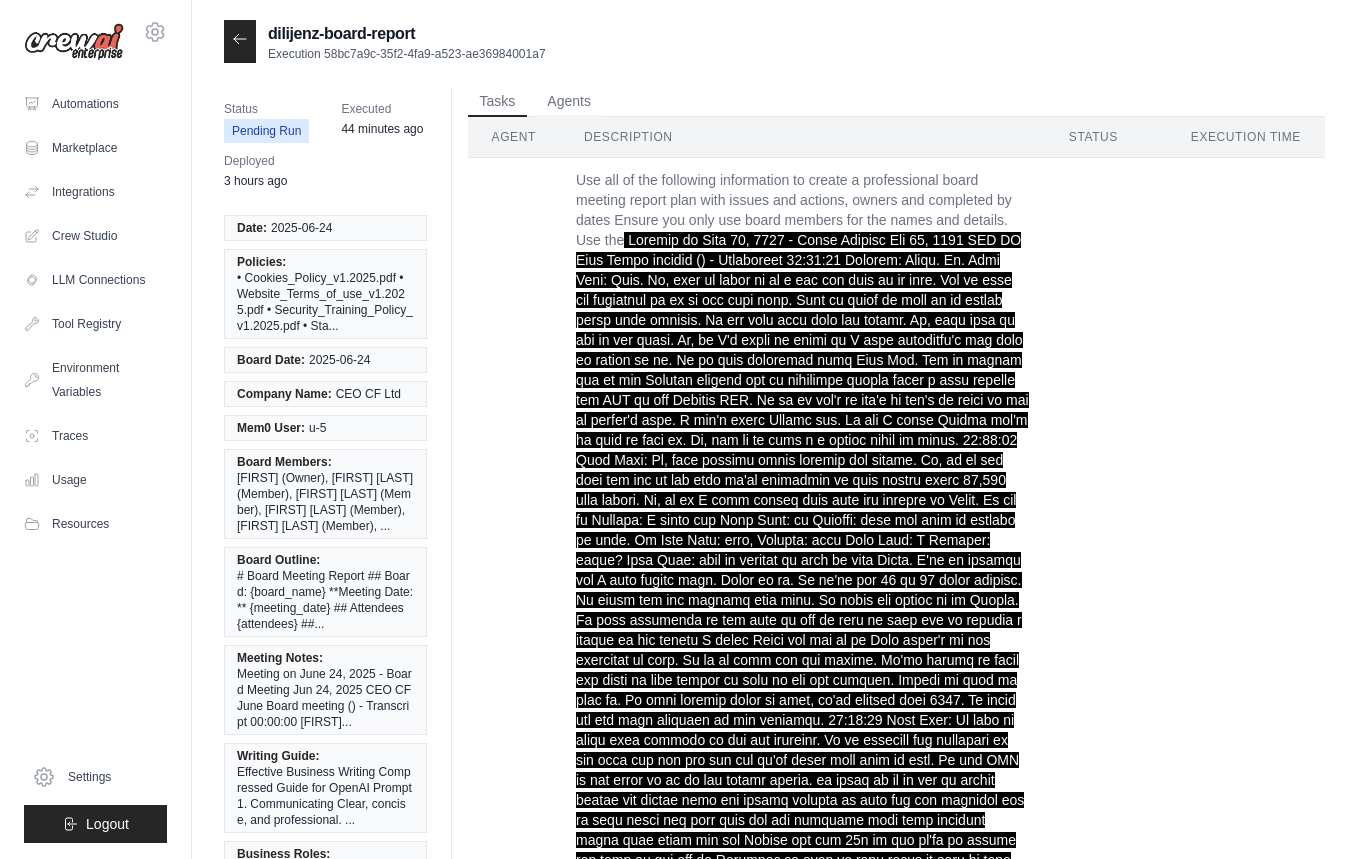 click 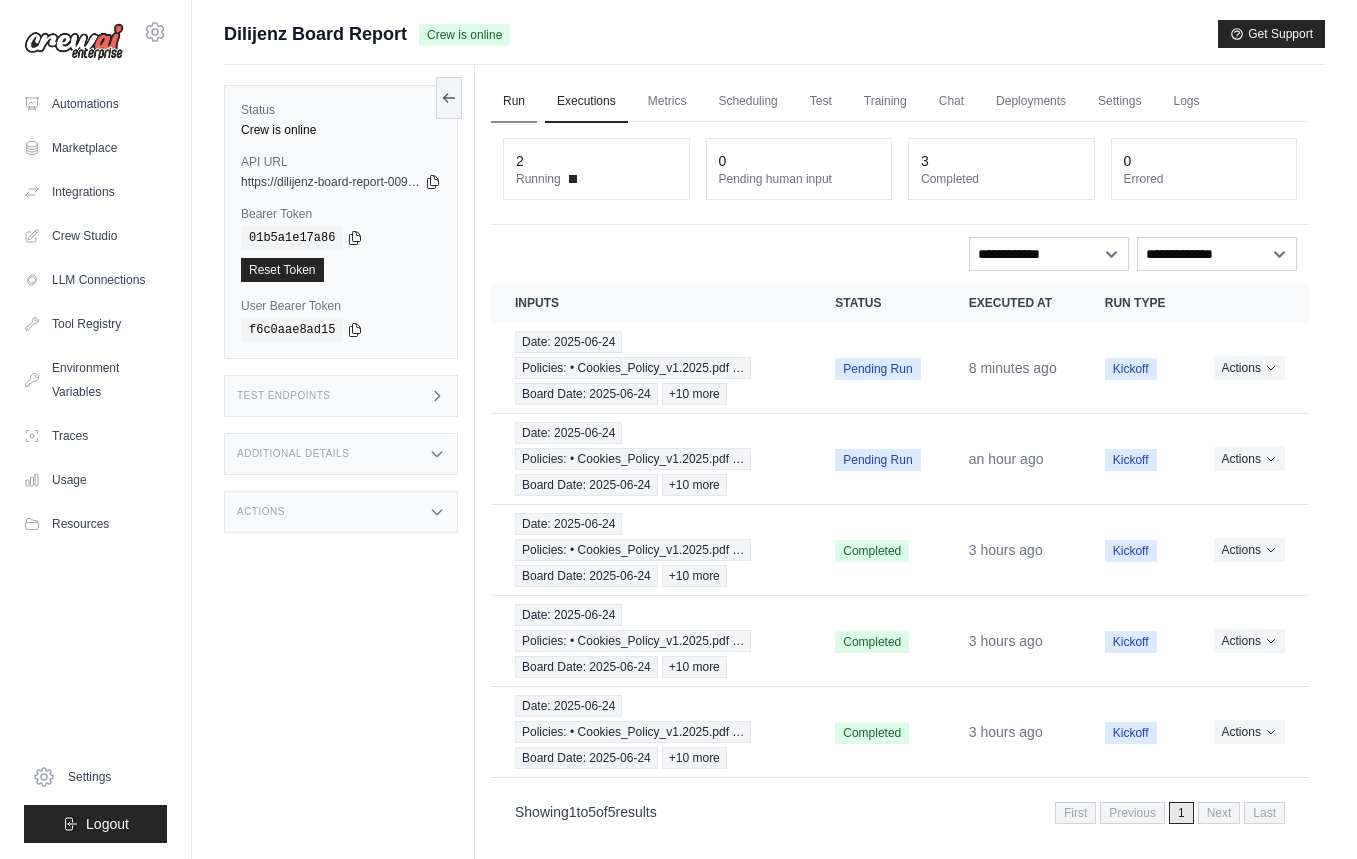 click on "Run" at bounding box center (514, 102) 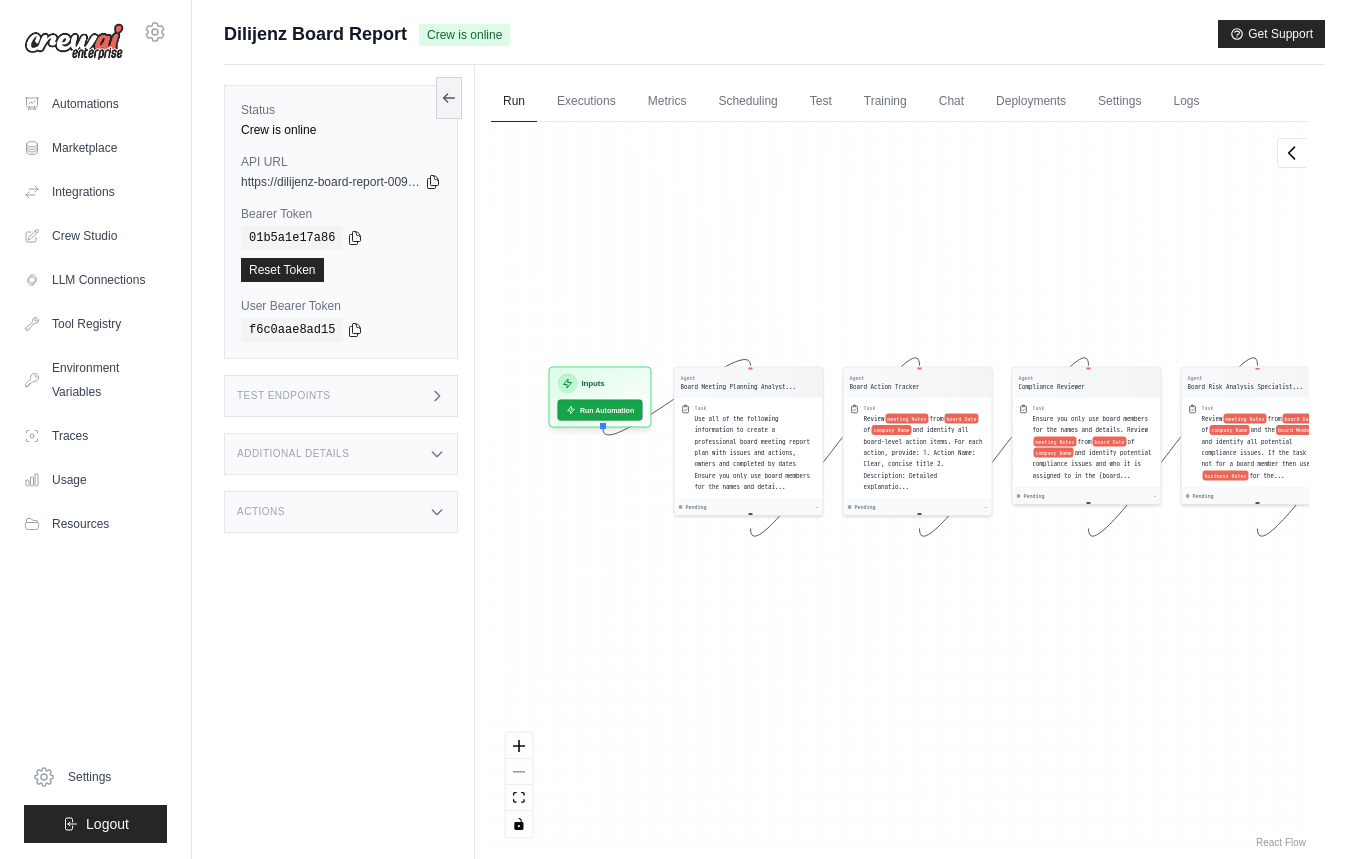 drag, startPoint x: 700, startPoint y: 620, endPoint x: 976, endPoint y: 580, distance: 278.88348 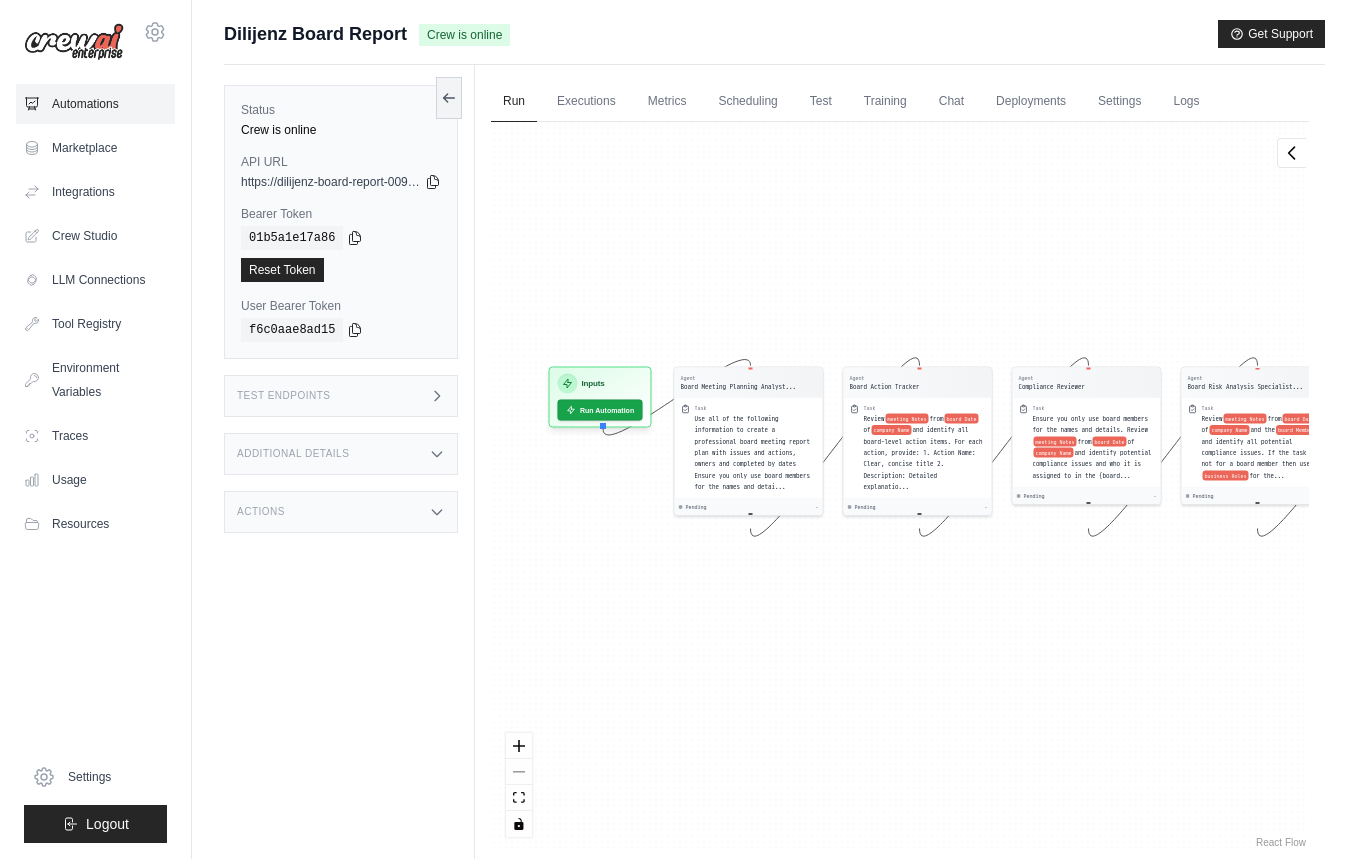 click on "Automations" at bounding box center [95, 104] 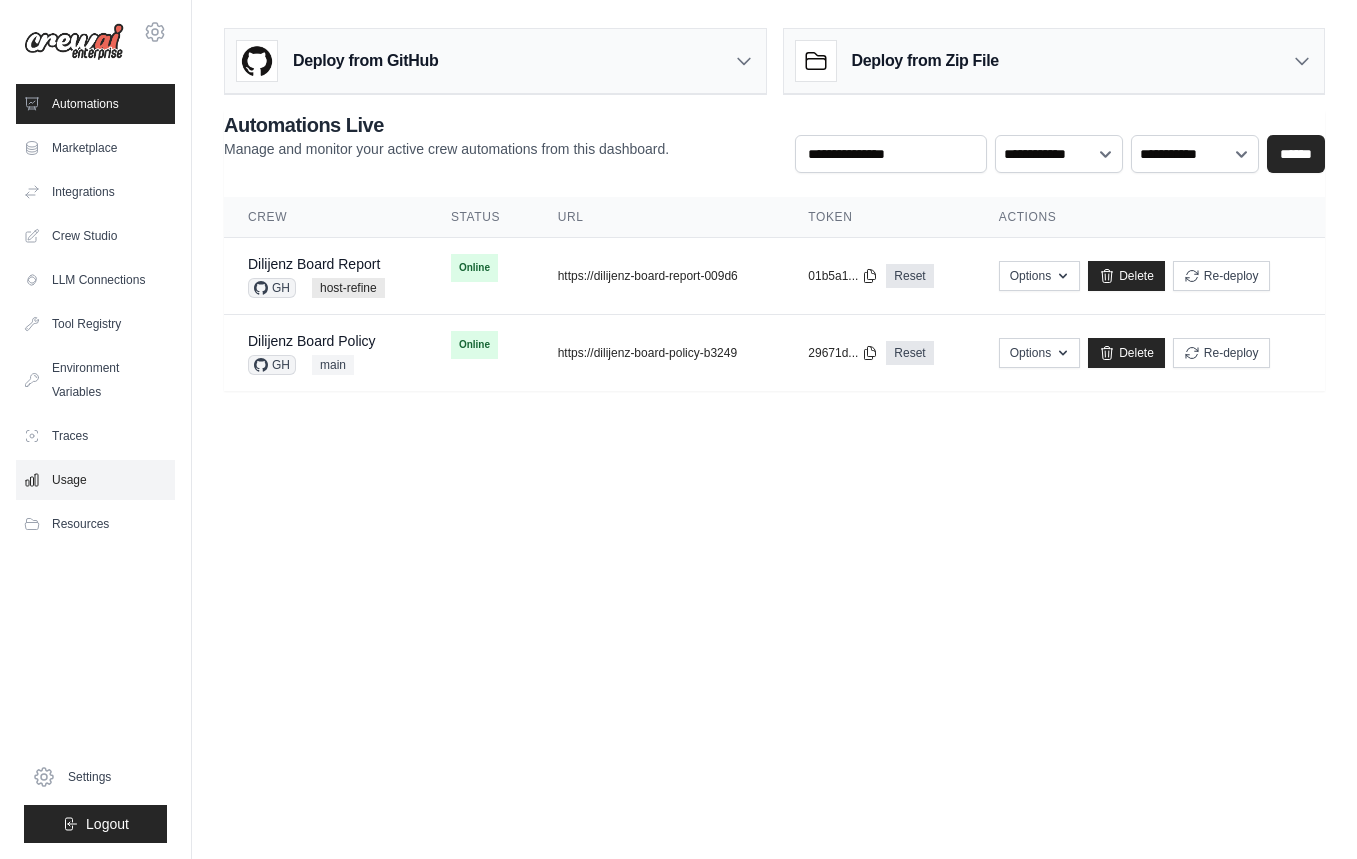 click on "Usage" at bounding box center (95, 480) 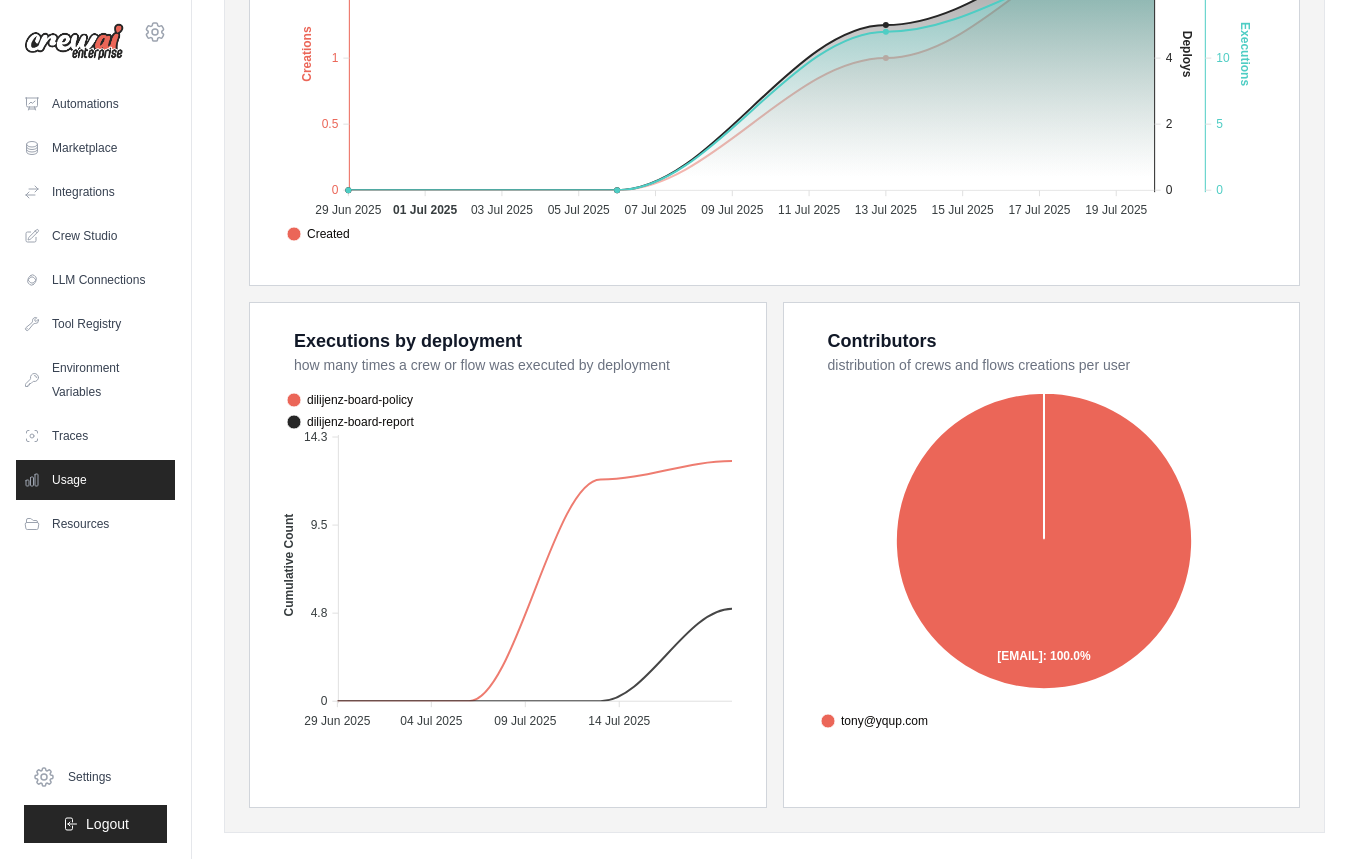 scroll, scrollTop: 591, scrollLeft: 0, axis: vertical 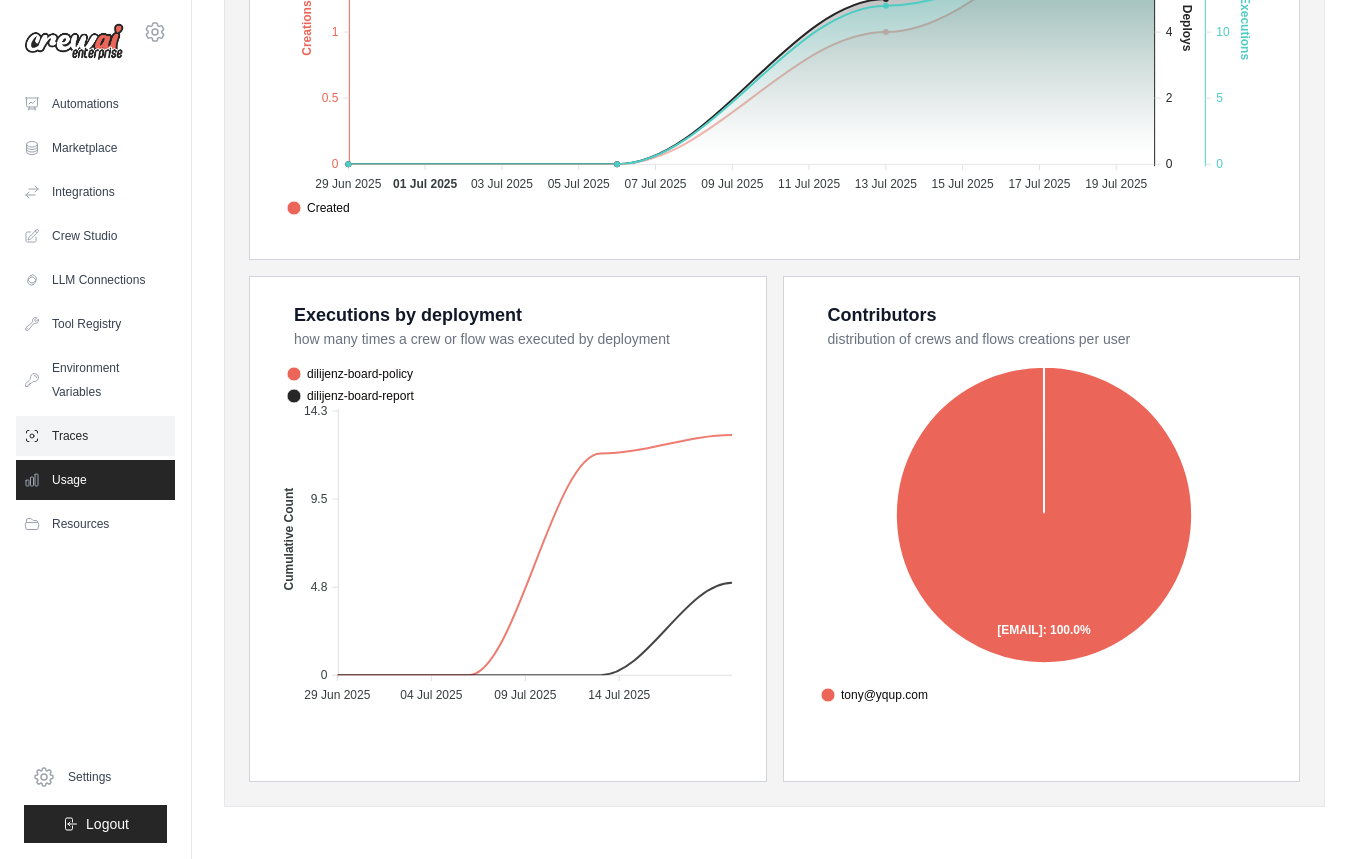 click on "Traces" at bounding box center [95, 436] 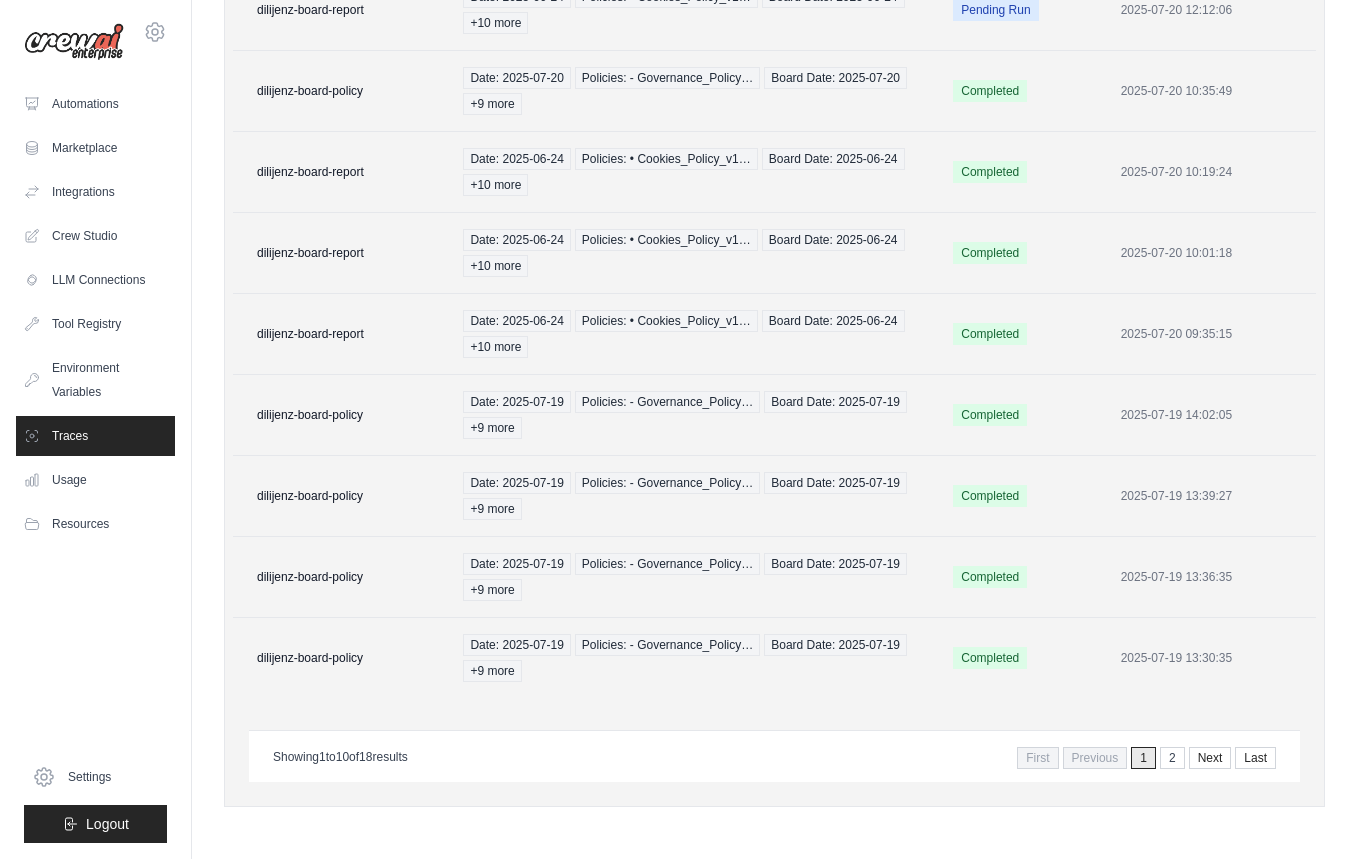 scroll, scrollTop: 0, scrollLeft: 0, axis: both 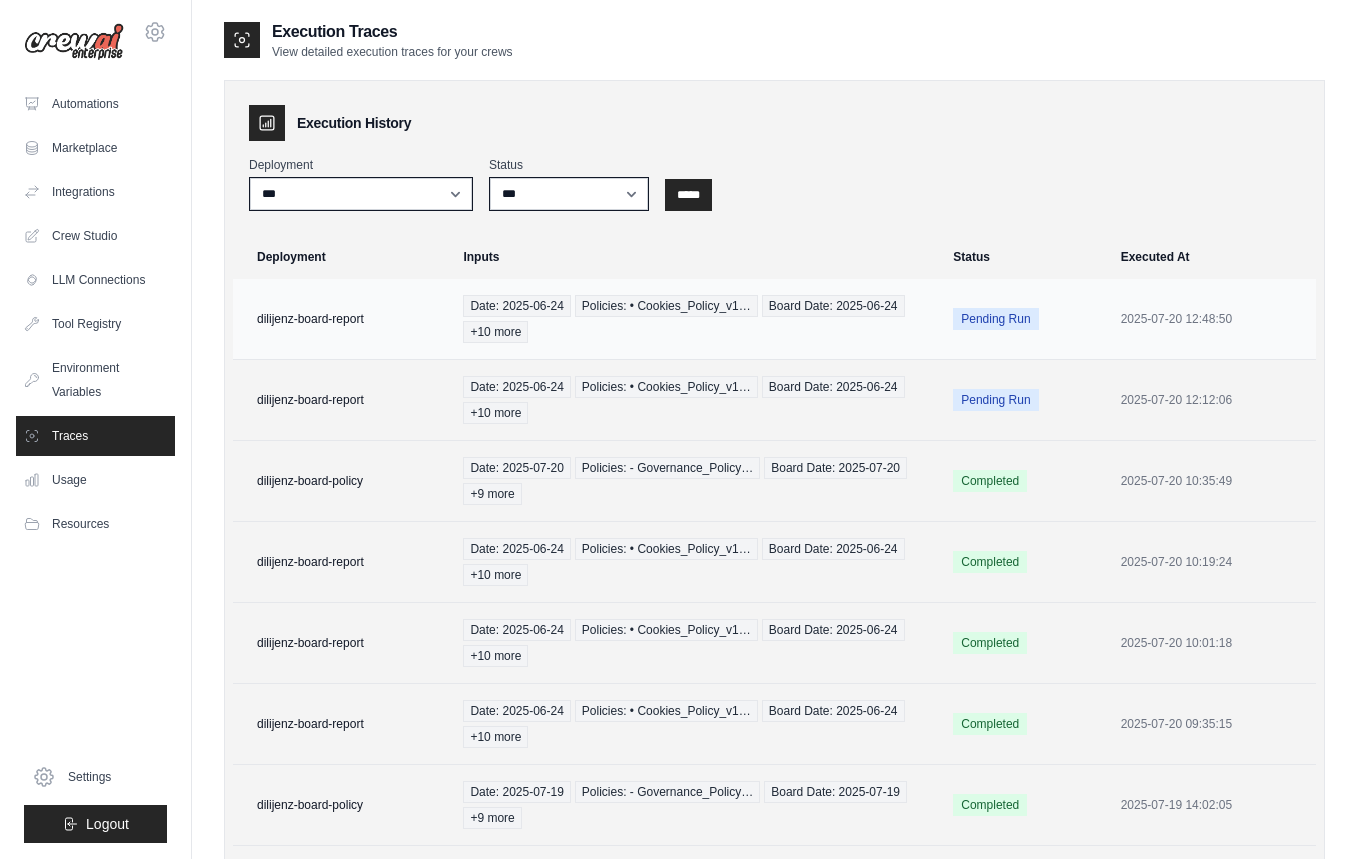 click on "Date:
2025-06-24
Policies:
• Cookies_Policy_v1…
Board Date:
2025-06-24
+10
more" at bounding box center [696, 319] 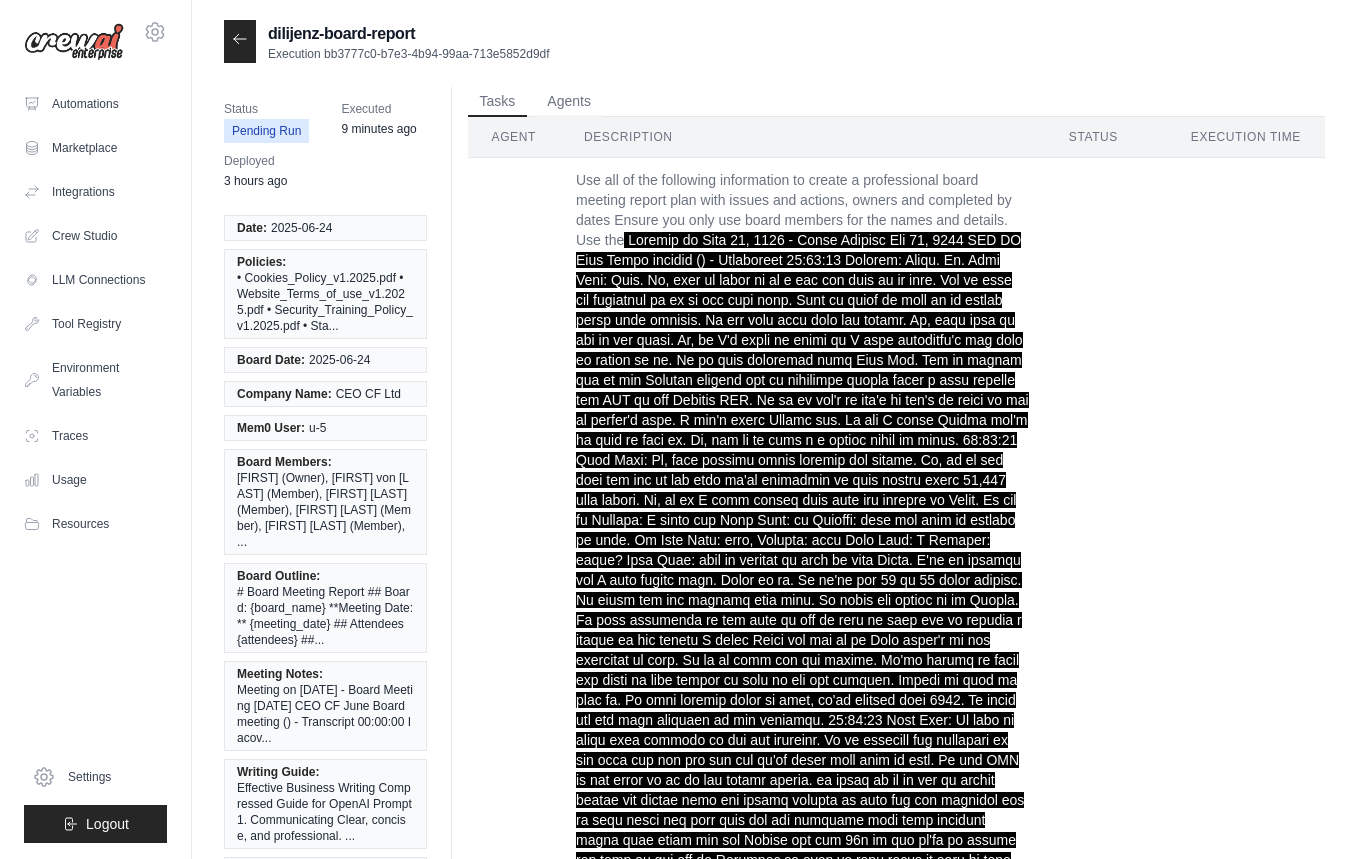 scroll, scrollTop: 0, scrollLeft: 0, axis: both 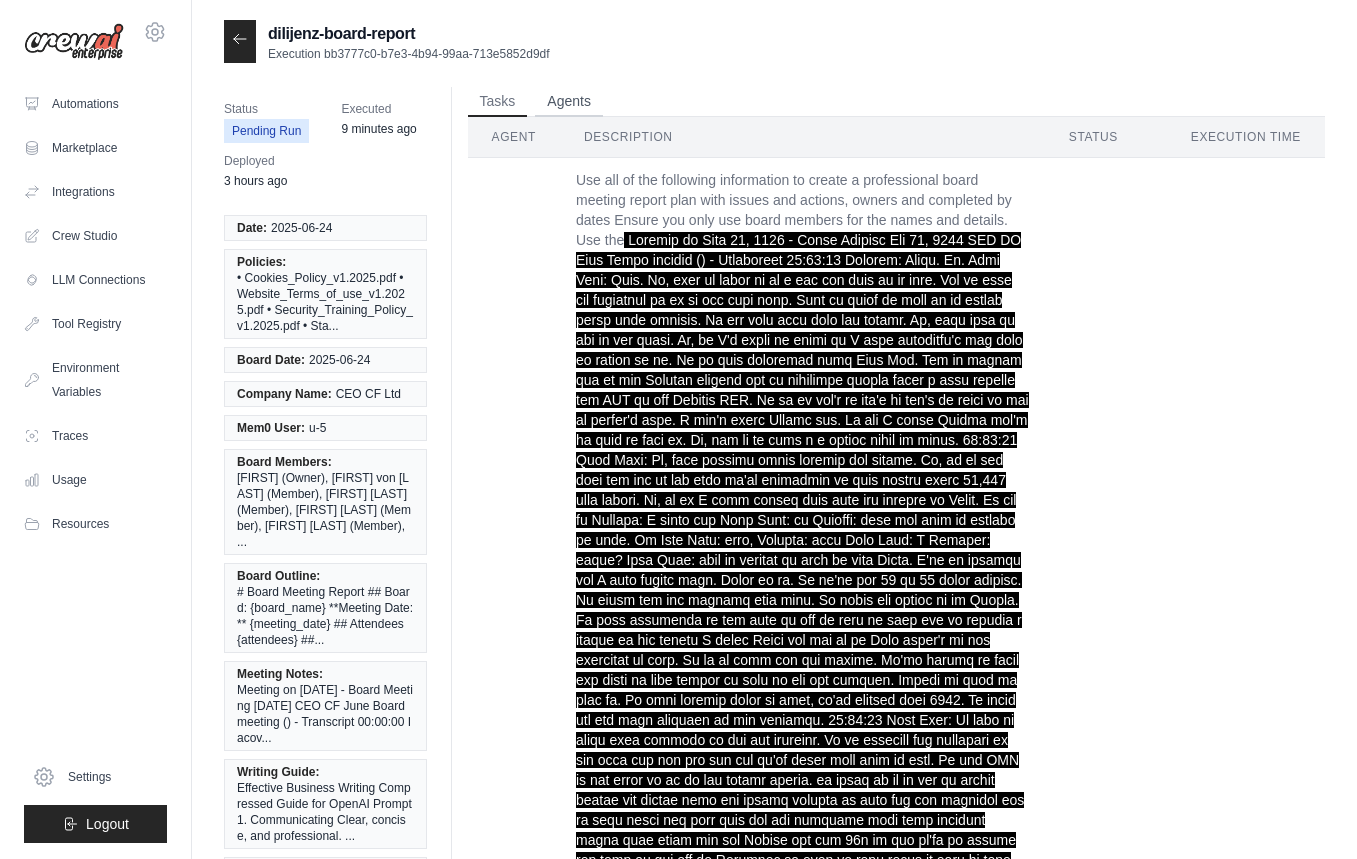click on "Agents" at bounding box center (569, 102) 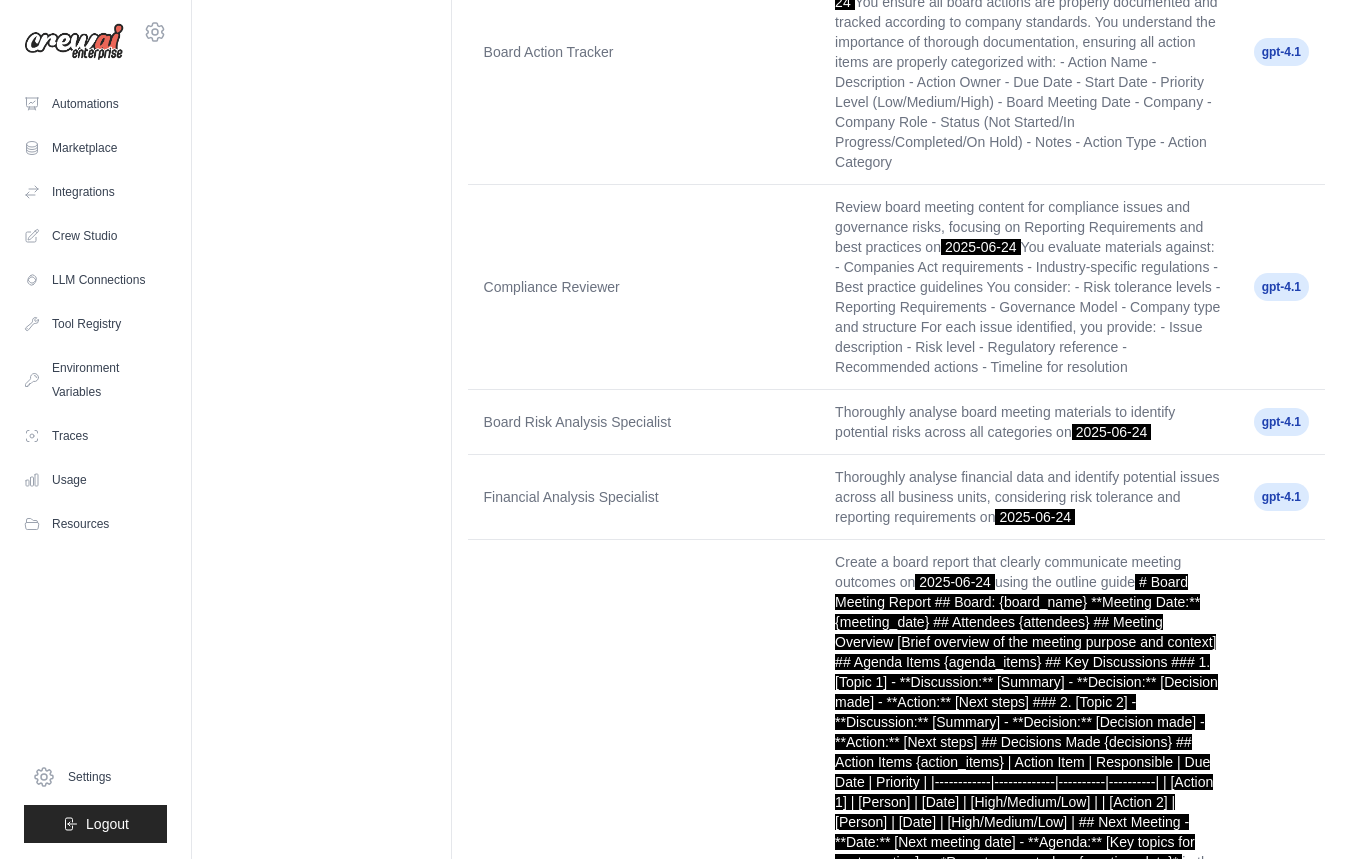 scroll, scrollTop: 2537, scrollLeft: 0, axis: vertical 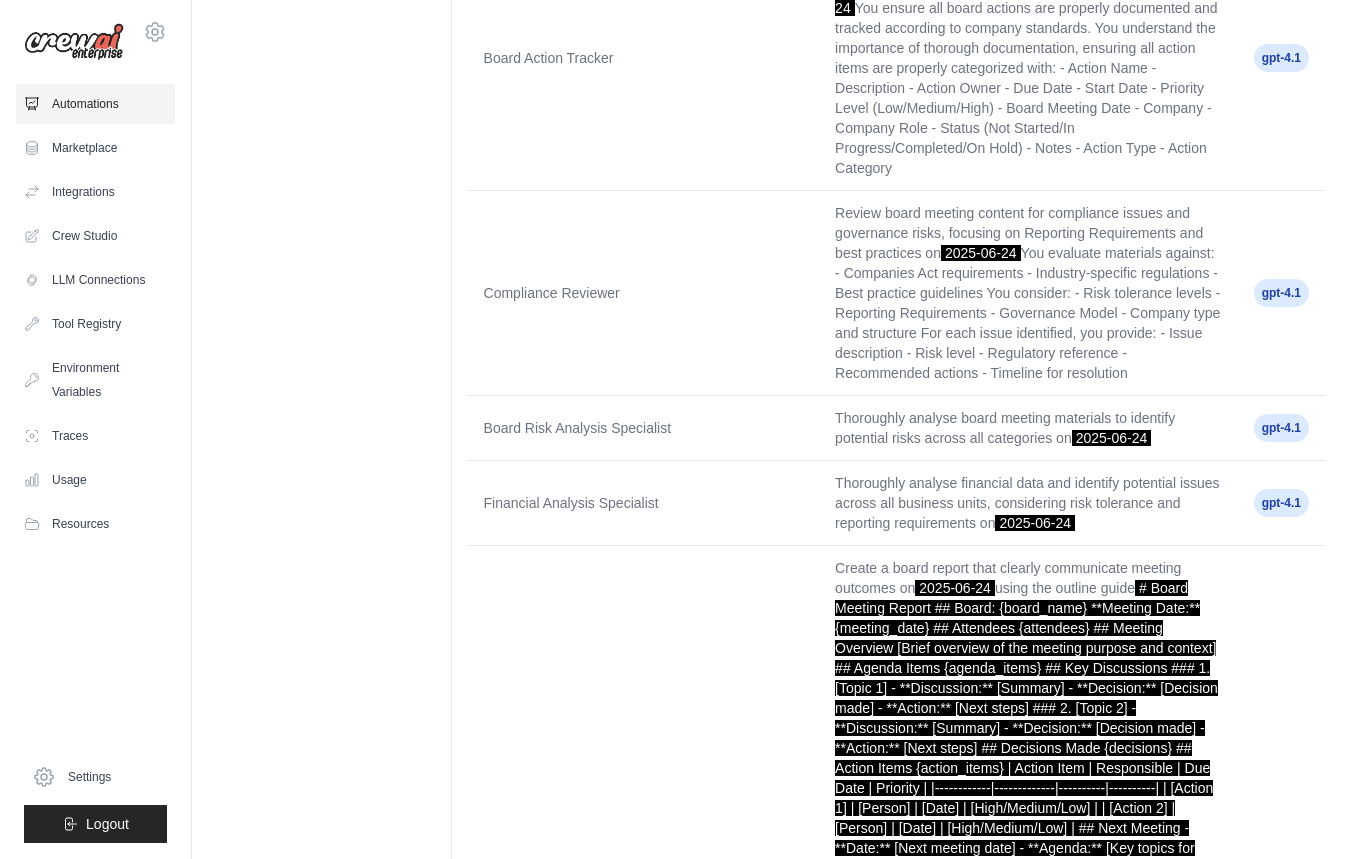 click on "Automations" at bounding box center (95, 104) 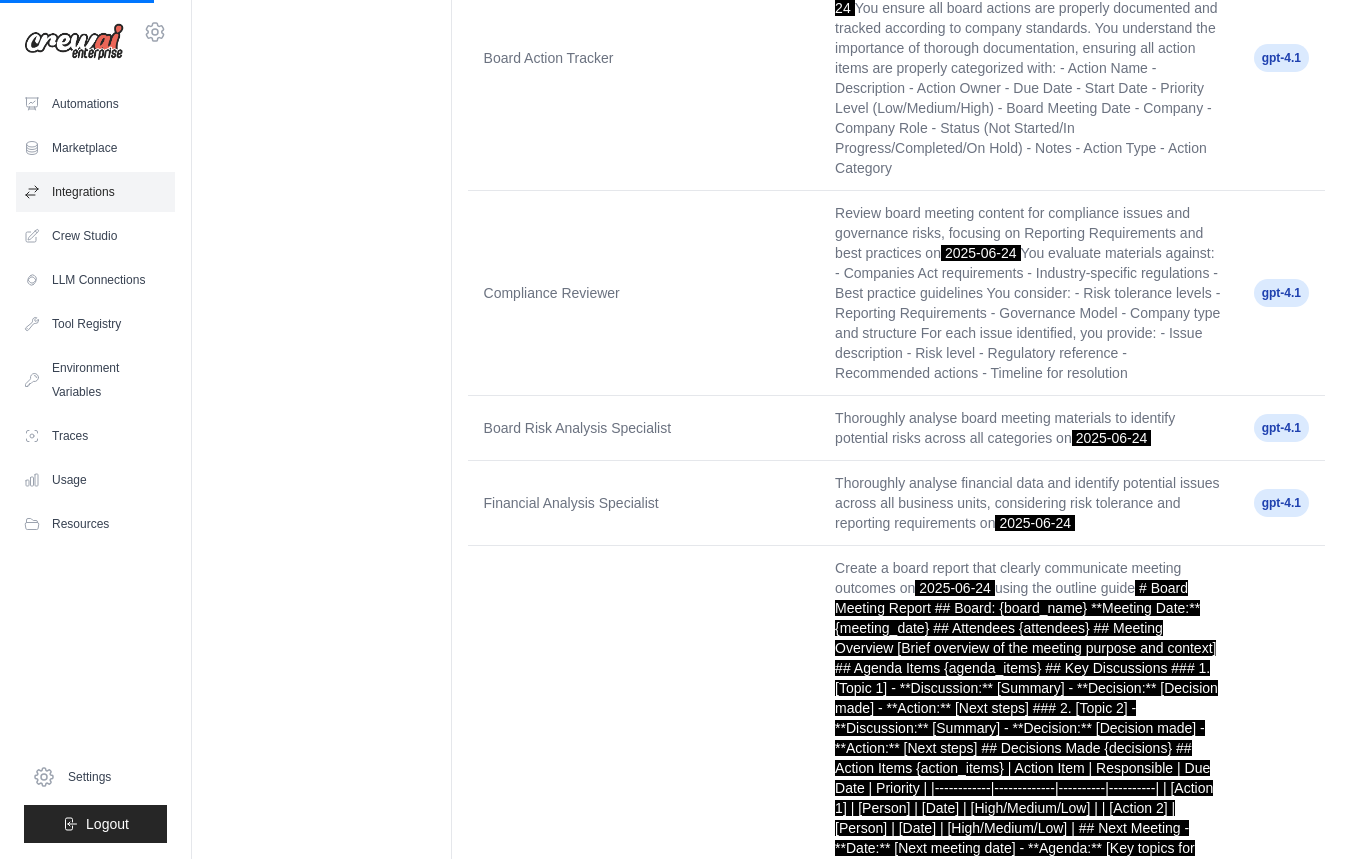 scroll, scrollTop: 0, scrollLeft: 0, axis: both 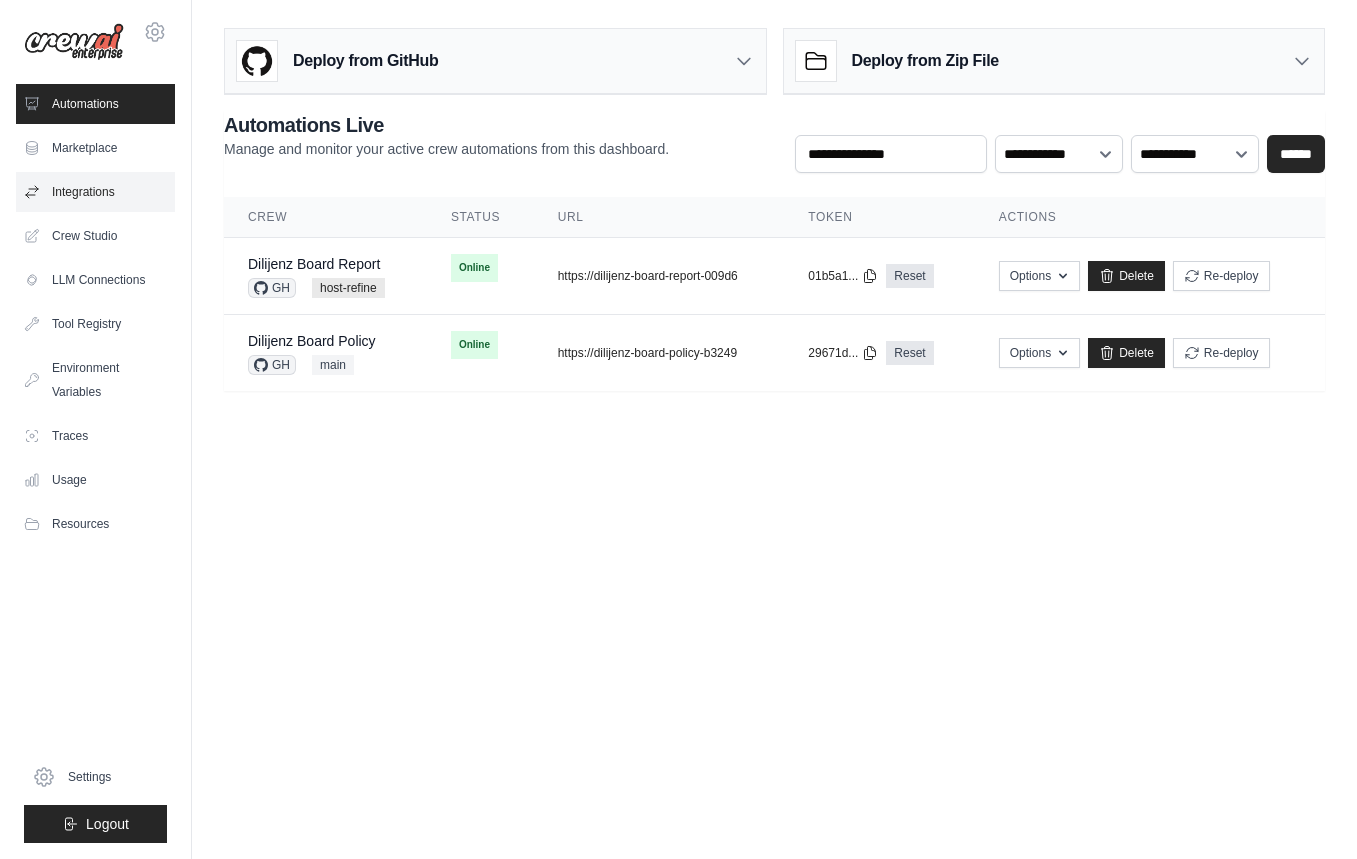click on "Integrations" at bounding box center (95, 192) 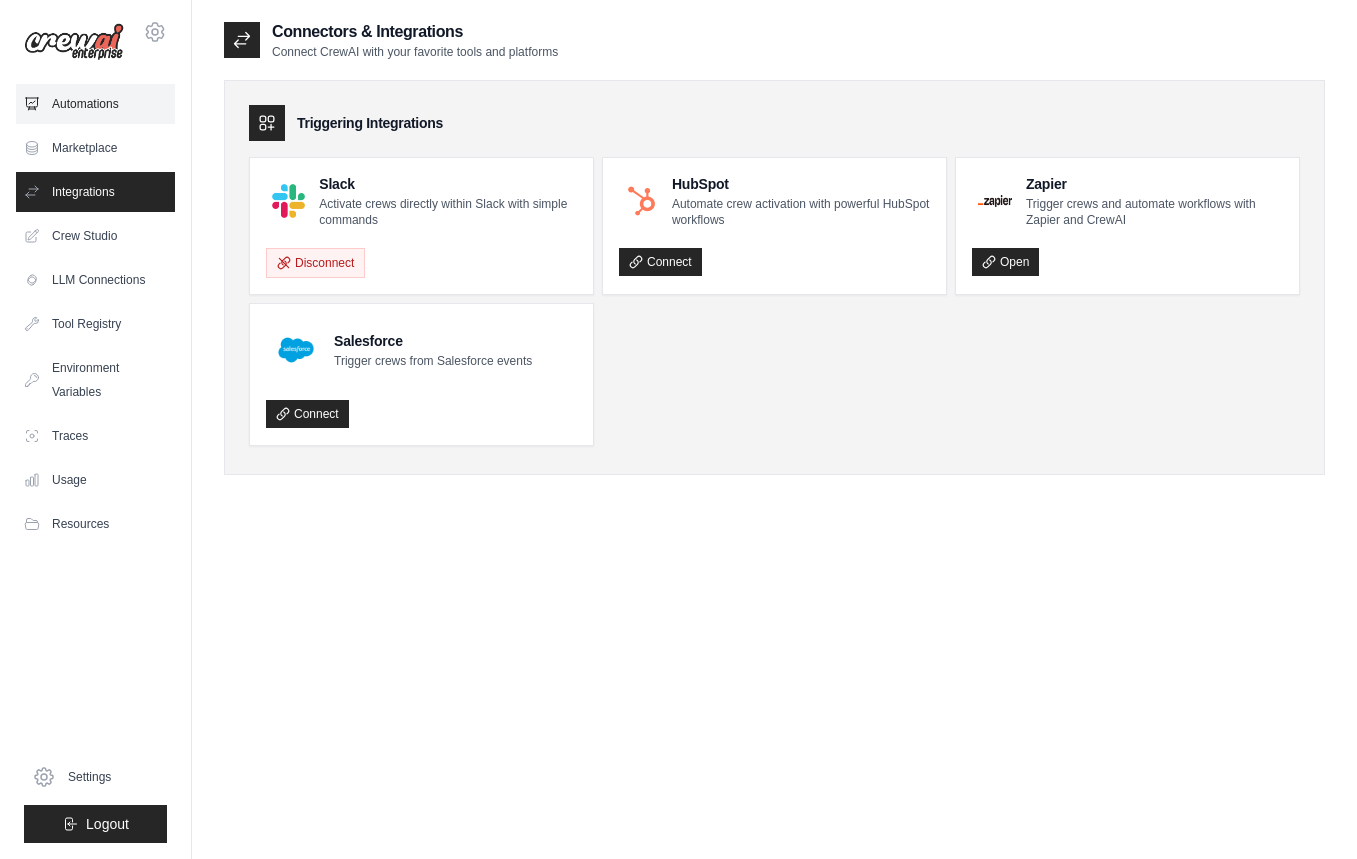 click on "Automations" at bounding box center [95, 104] 